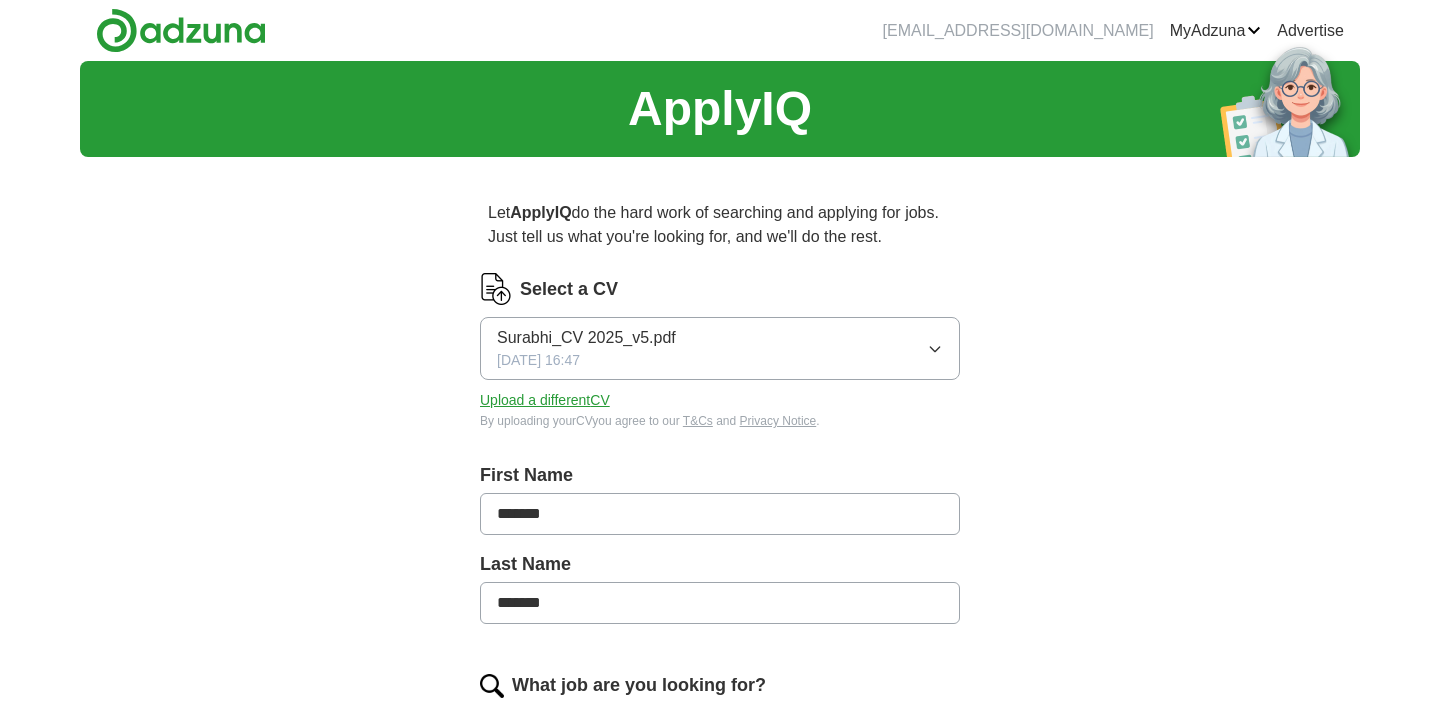 scroll, scrollTop: 0, scrollLeft: 0, axis: both 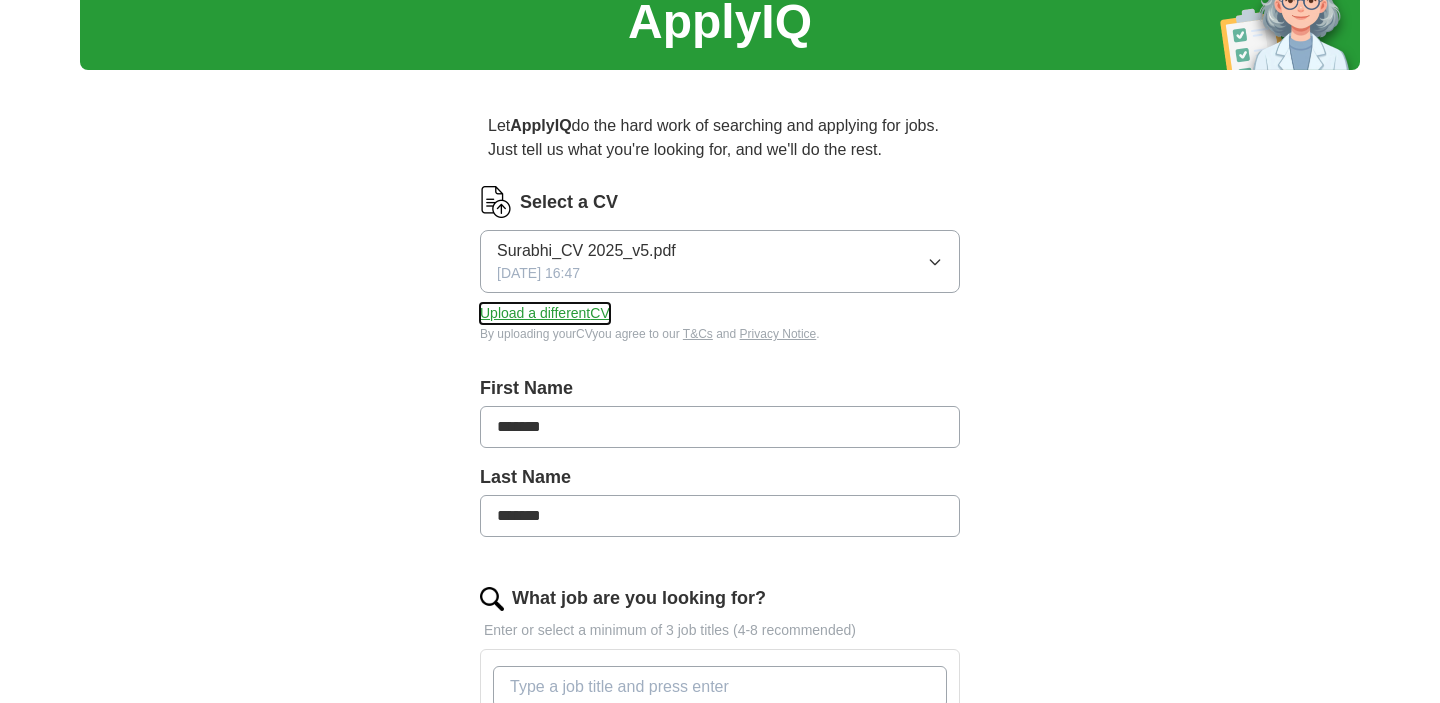 click on "Upload a different  CV" at bounding box center [545, 313] 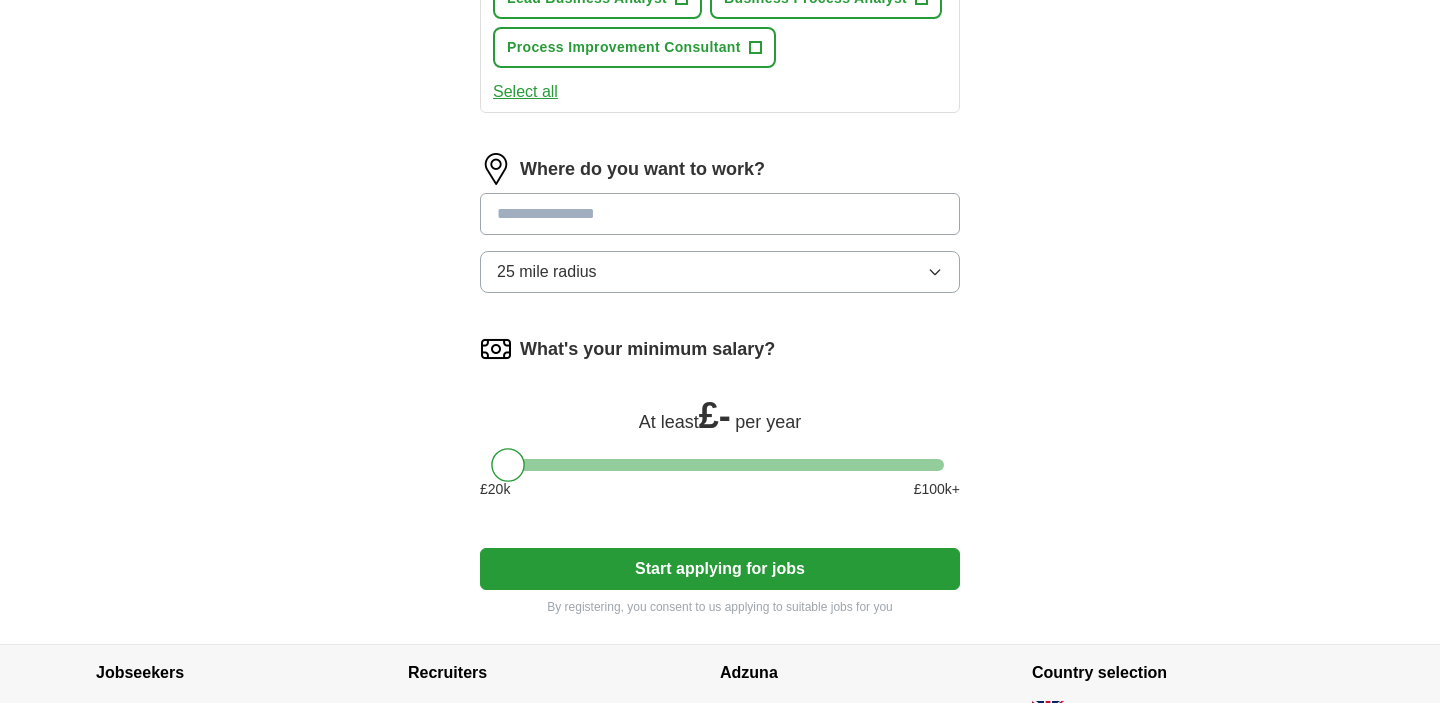 scroll, scrollTop: 921, scrollLeft: 0, axis: vertical 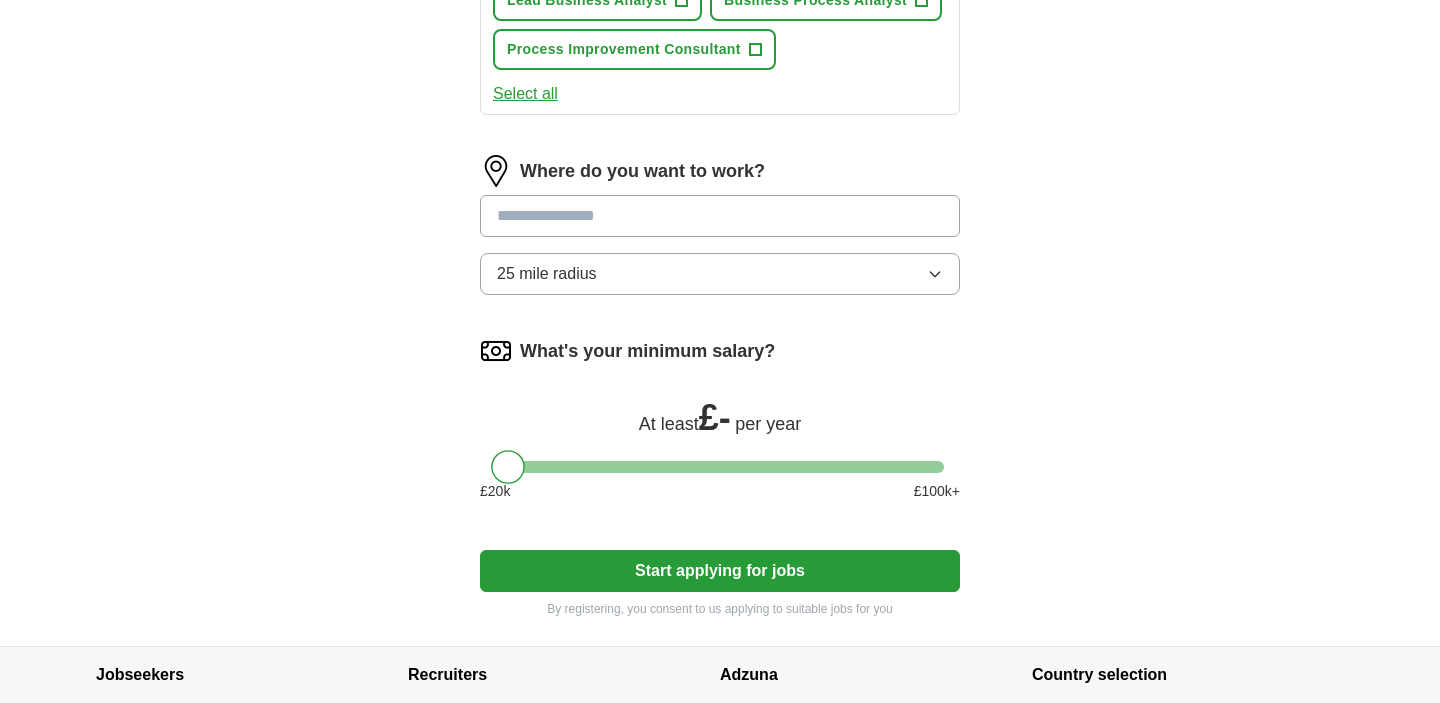 click at bounding box center [720, 216] 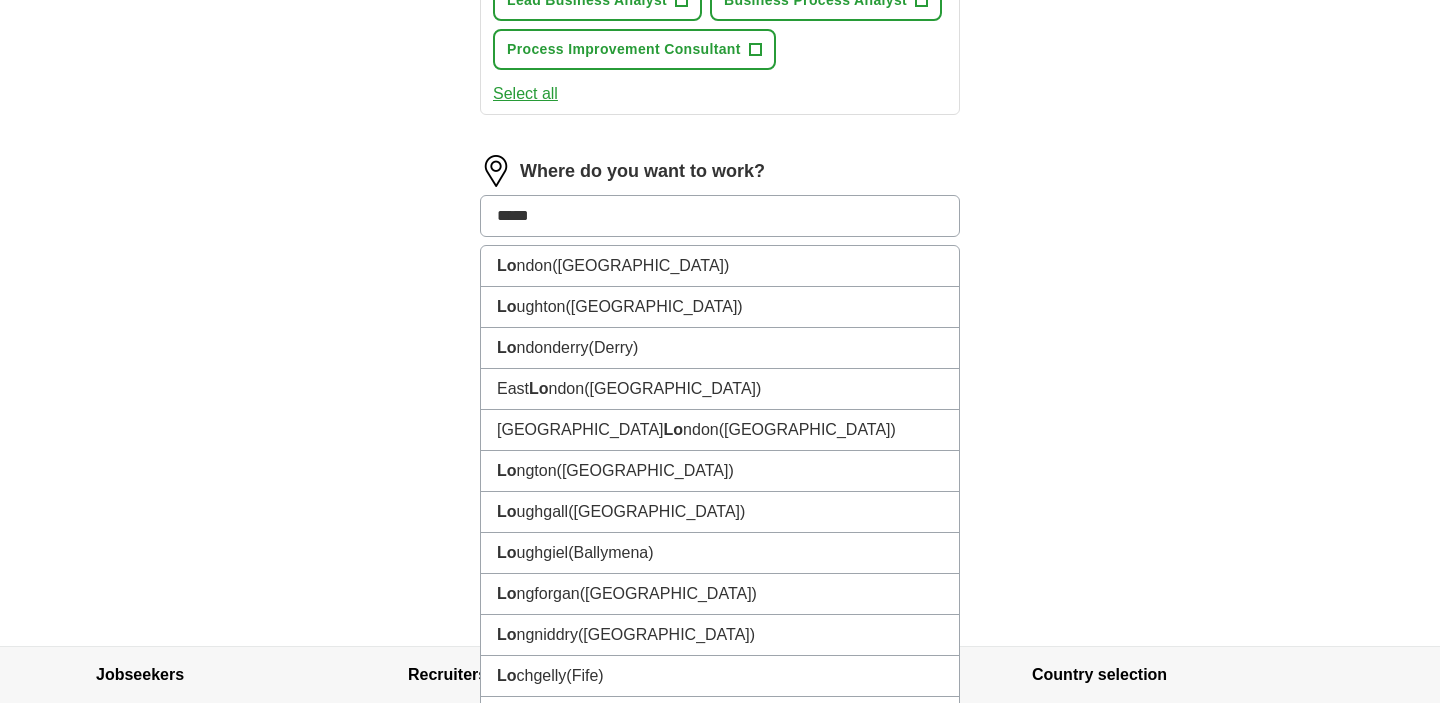 type on "******" 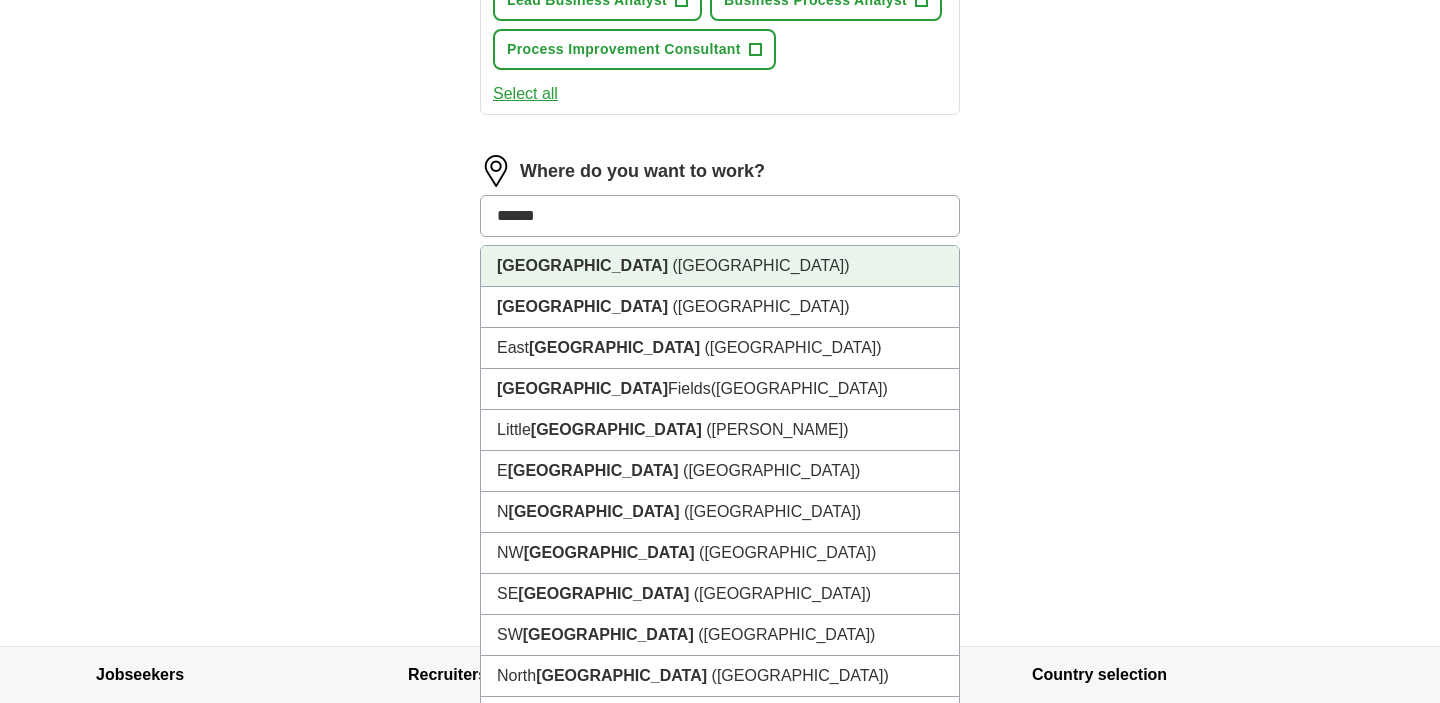 click on "[GEOGRAPHIC_DATA]   ([GEOGRAPHIC_DATA])" at bounding box center [720, 266] 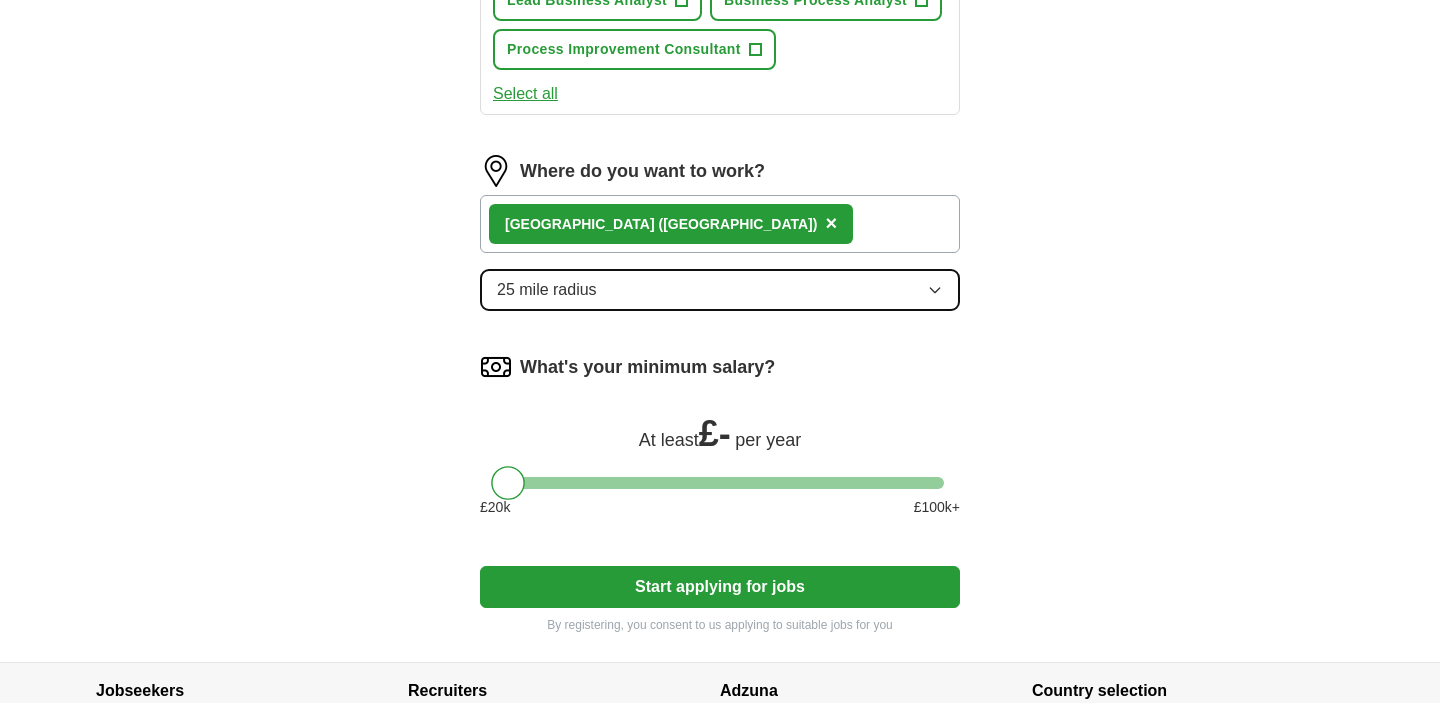 click on "25 mile radius" at bounding box center [720, 290] 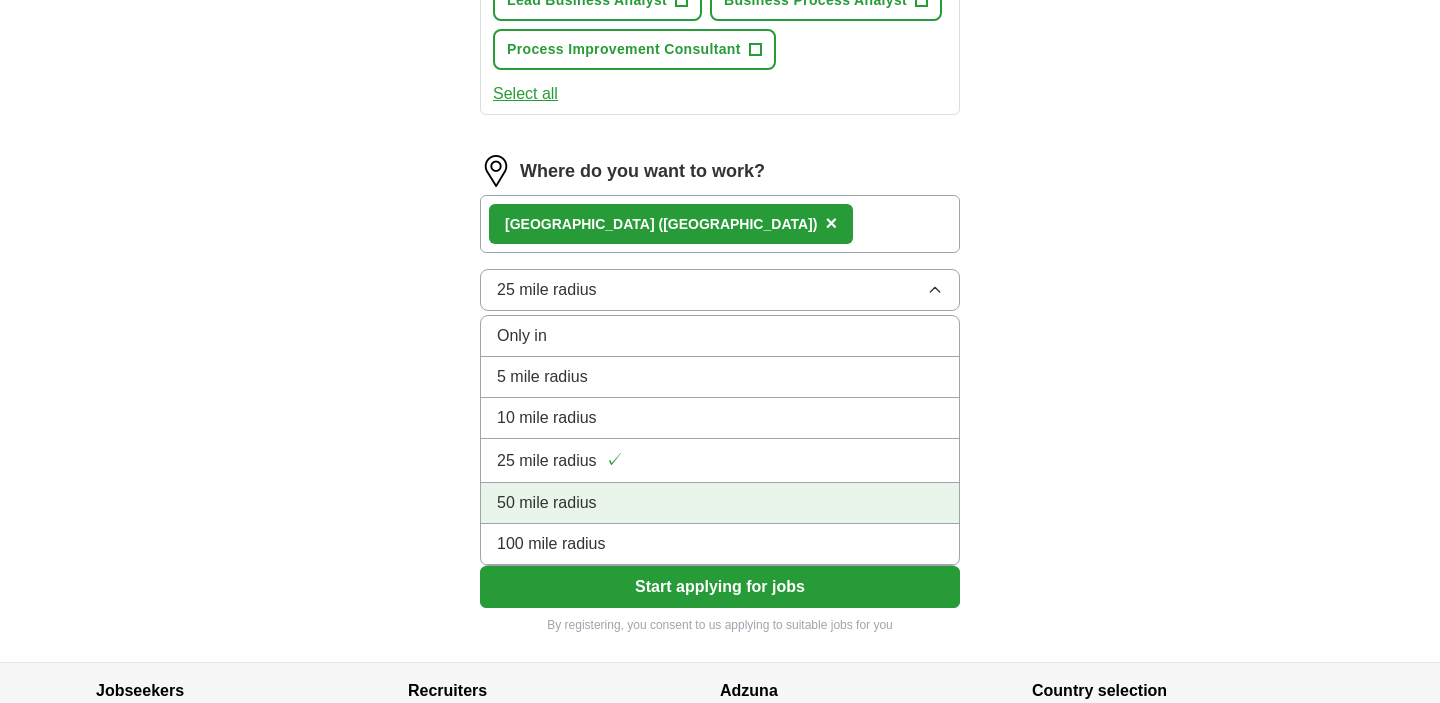 click on "50 mile radius" at bounding box center (547, 503) 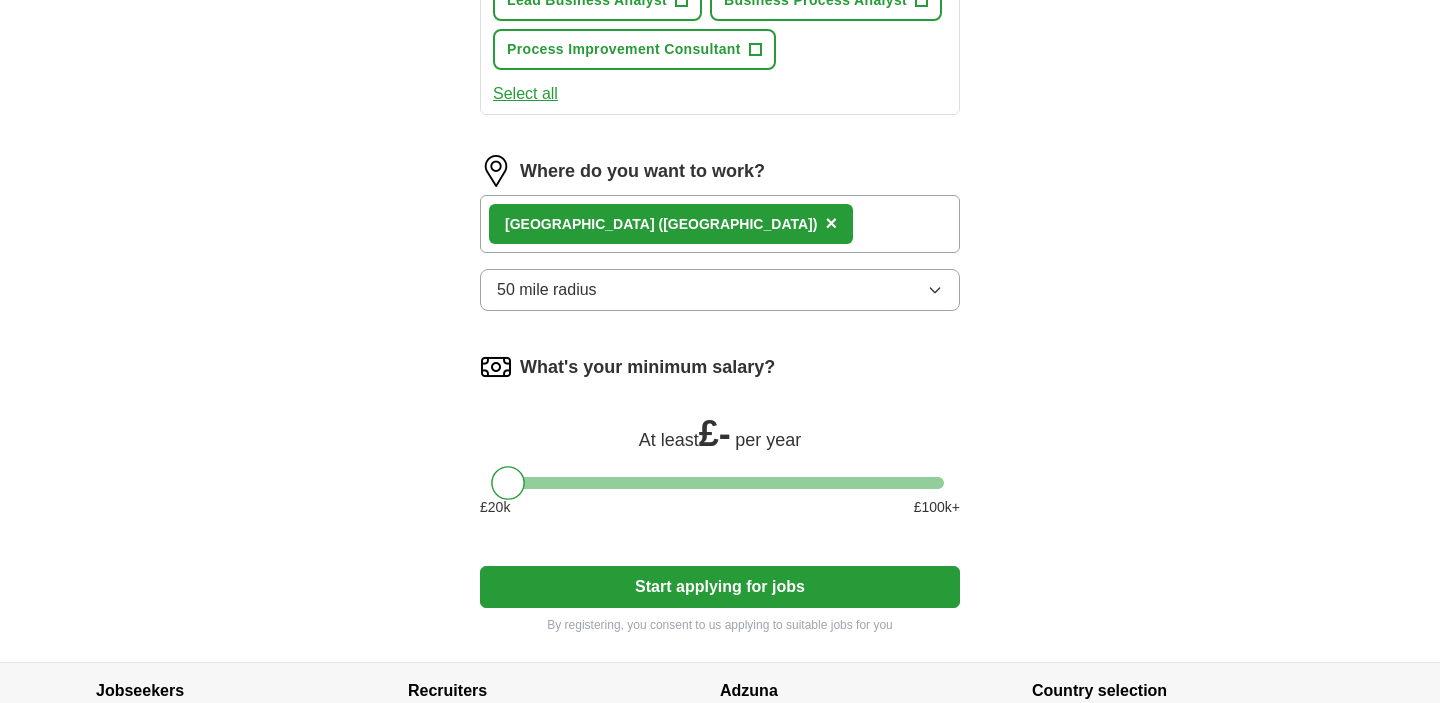 click on "ApplyIQ Let  ApplyIQ  do the hard work of searching and applying for jobs. Just tell us what you're looking for, and we'll do the rest. Select a CV [PERSON_NAME]-CV-BA-V7.pdf [DATE] 11:48 Upload a different  CV By uploading your  CV  you agree to our   T&Cs   and   Privacy Notice . First Name ******* Last Name ******* What job are you looking for? Enter or select a minimum of 3 job titles (4-8 recommended) Senior Business Analyst + Project Manager + Business Analyst + Agile Business Analyst + Lead Business Analyst + Business Process Analyst + Process Improvement Consultant + Select all Where do you want to work? [GEOGRAPHIC_DATA]   ([GEOGRAPHIC_DATA]) × 50 mile radius What's your minimum salary? At least  £ -   per year £ 20 k £ 100 k+ Start applying for jobs By registering, you consent to us applying to suitable jobs for you" at bounding box center (720, -99) 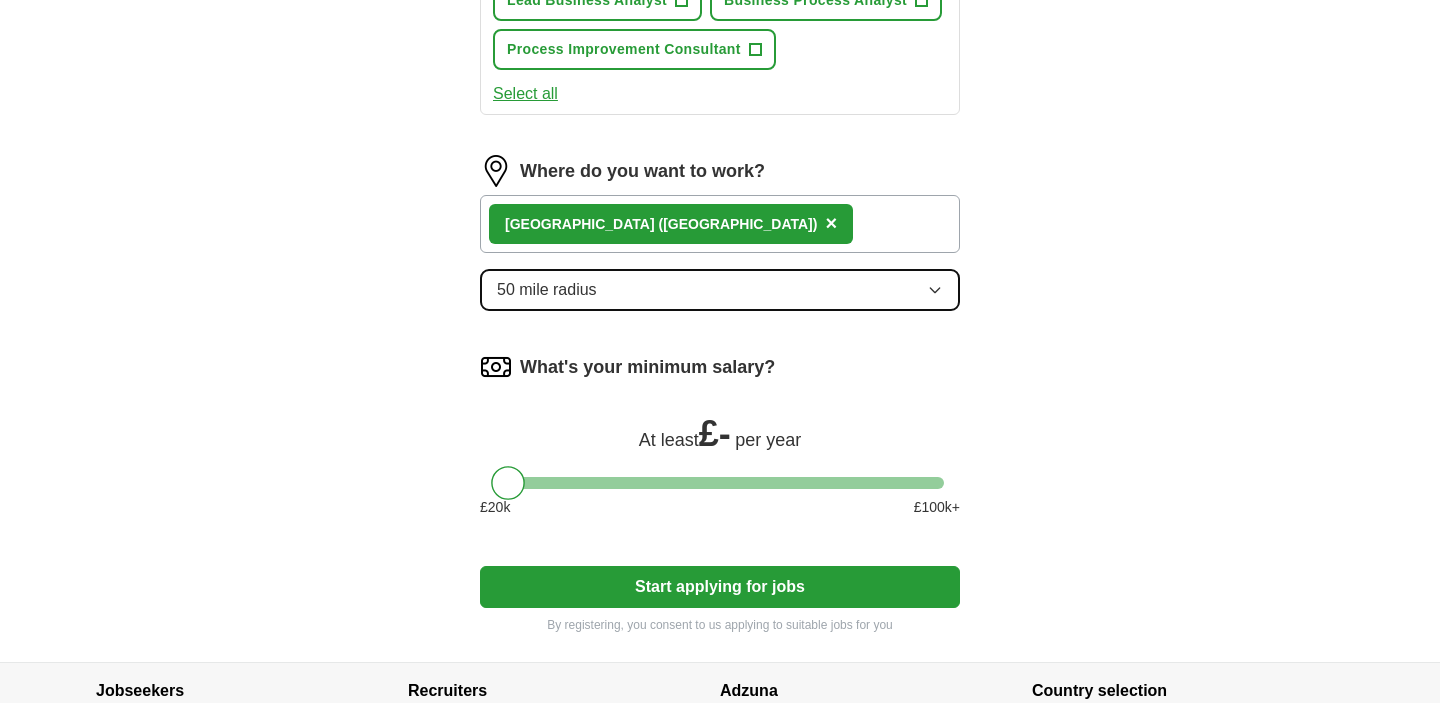 click on "50 mile radius" at bounding box center (720, 290) 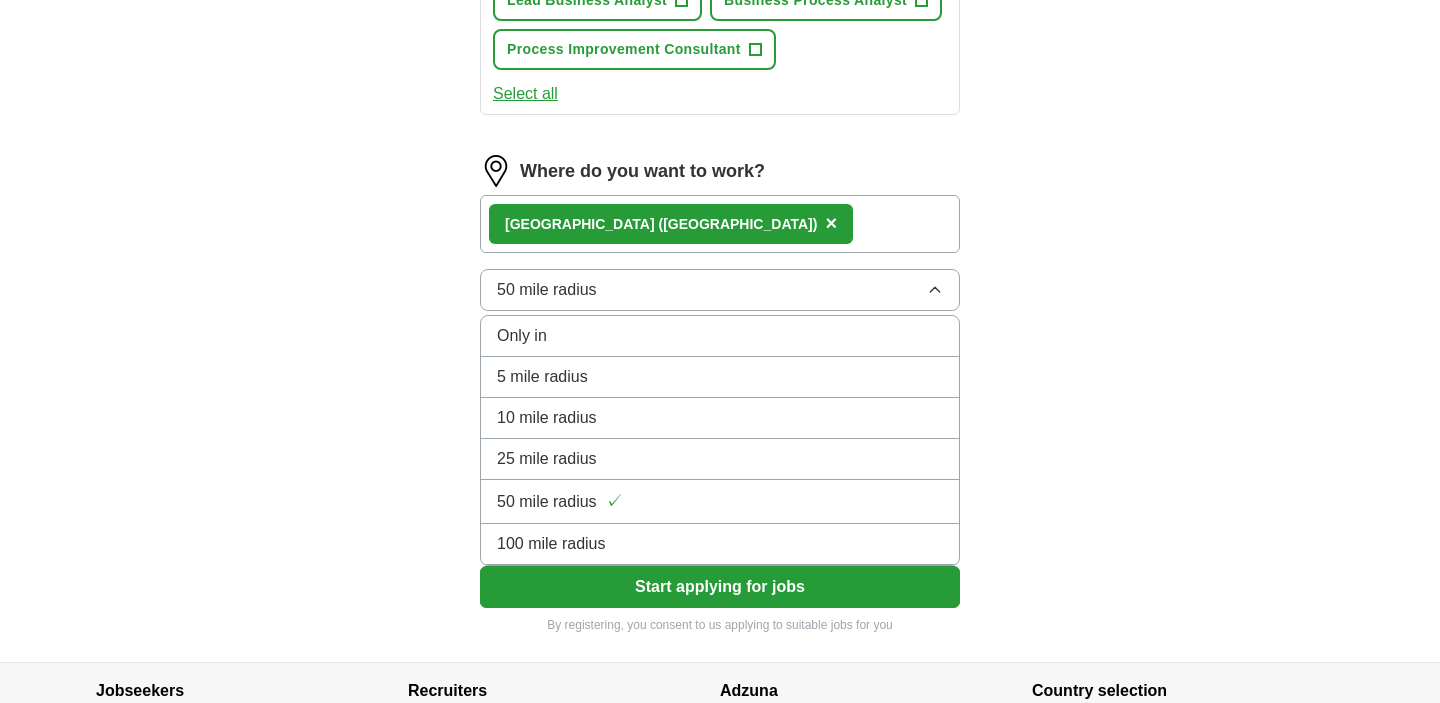 click on "ApplyIQ Let  ApplyIQ  do the hard work of searching and applying for jobs. Just tell us what you're looking for, and we'll do the rest. Select a CV [PERSON_NAME]-CV-BA-V7.pdf [DATE] 11:48 Upload a different  CV By uploading your  CV  you agree to our   T&Cs   and   Privacy Notice . First Name ******* Last Name ******* What job are you looking for? Enter or select a minimum of 3 job titles (4-8 recommended) Senior Business Analyst + Project Manager + Business Analyst + Agile Business Analyst + Lead Business Analyst + Business Process Analyst + Process Improvement Consultant + Select all Where do you want to work? [GEOGRAPHIC_DATA]   ([GEOGRAPHIC_DATA]) × 50 mile radius Only in 5 mile radius 10 mile radius 25 mile radius 50 mile radius ✓ 100 mile radius What's your minimum salary? At least  £ -   per year £ 20 k £ 100 k+ Start applying for jobs By registering, you consent to us applying to suitable jobs for you" at bounding box center (720, -99) 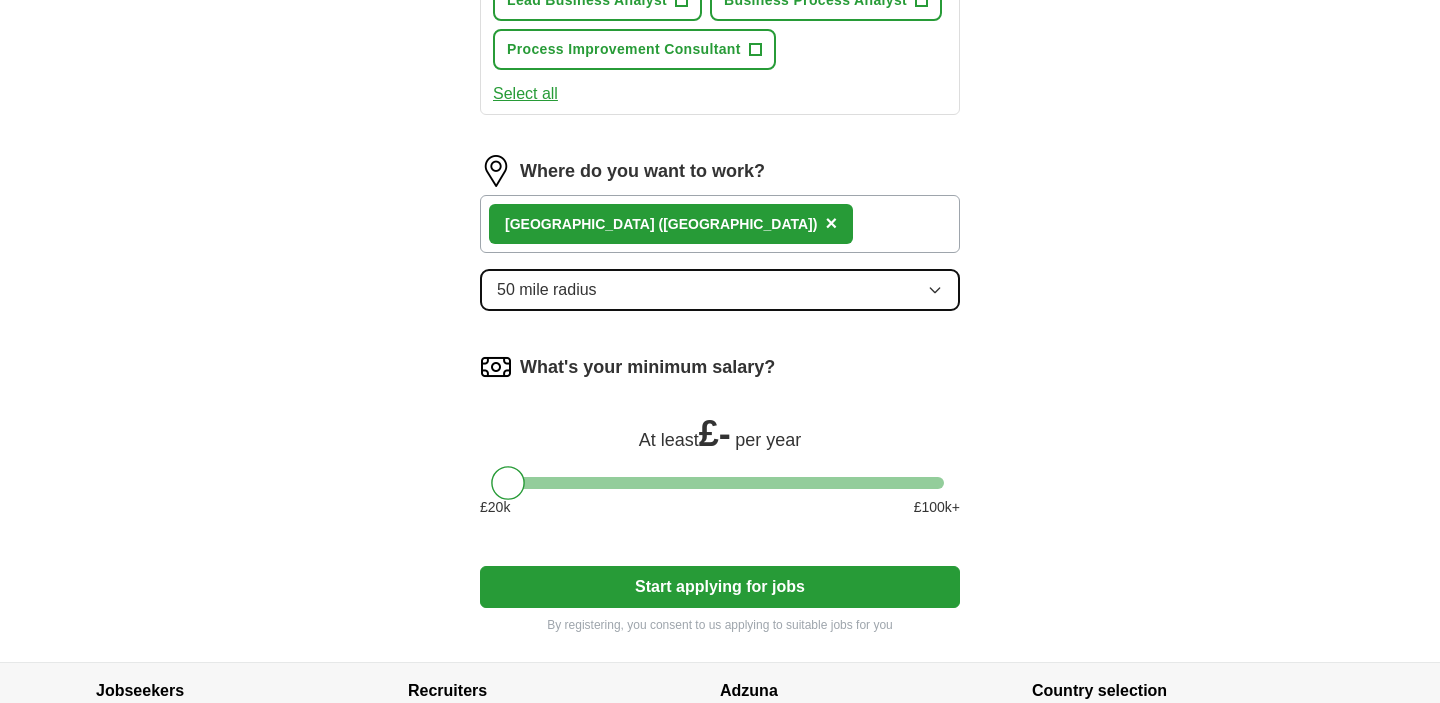 click on "50 mile radius" at bounding box center (720, 290) 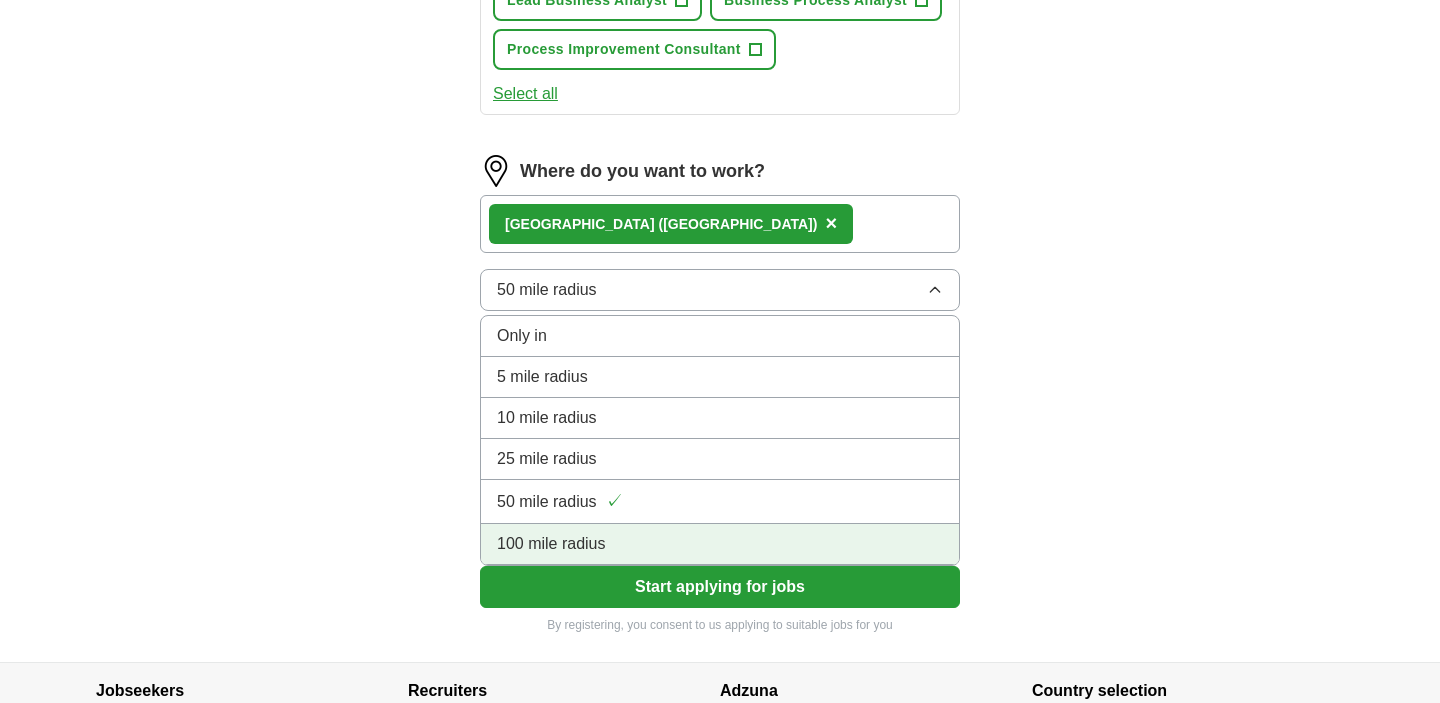 click on "100 mile radius" at bounding box center (551, 544) 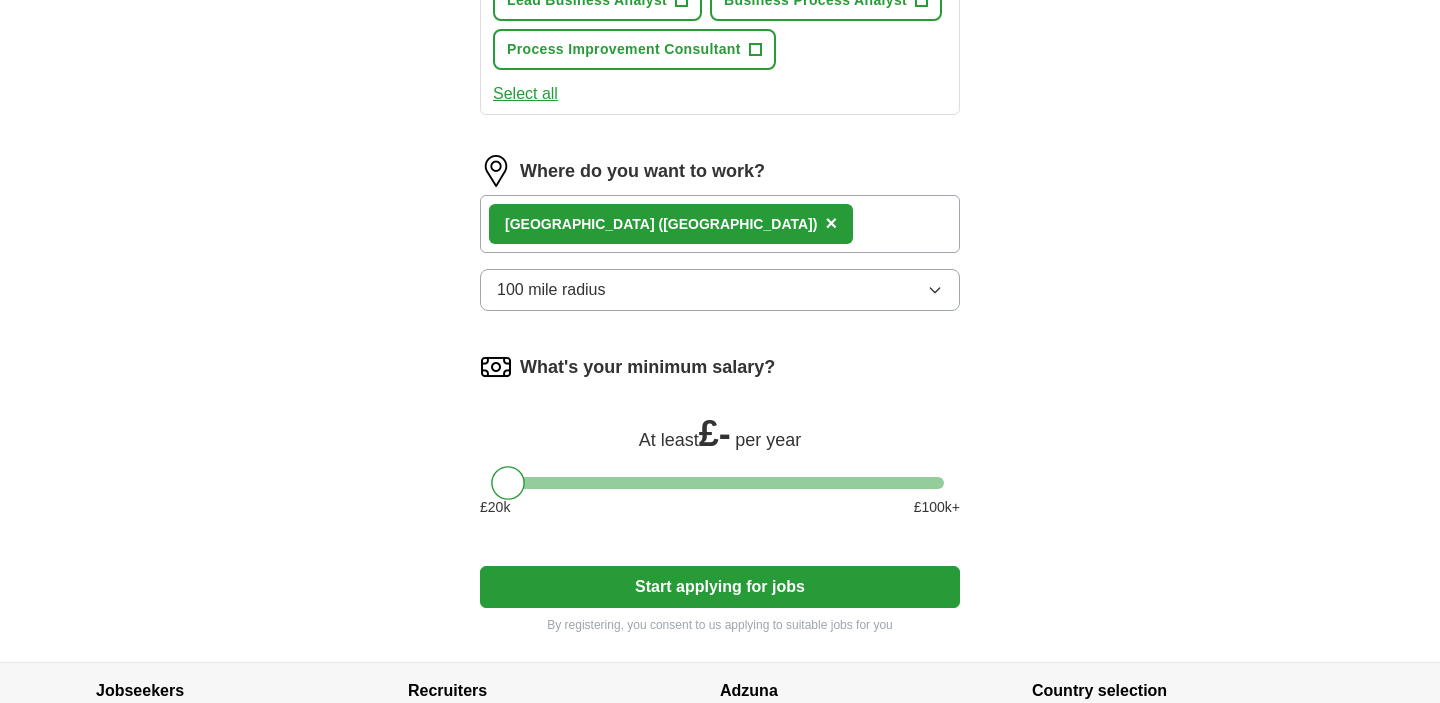 click on "What's your minimum salary? At least  £ -   per year £ 20 k £ 100 k+" at bounding box center [720, 442] 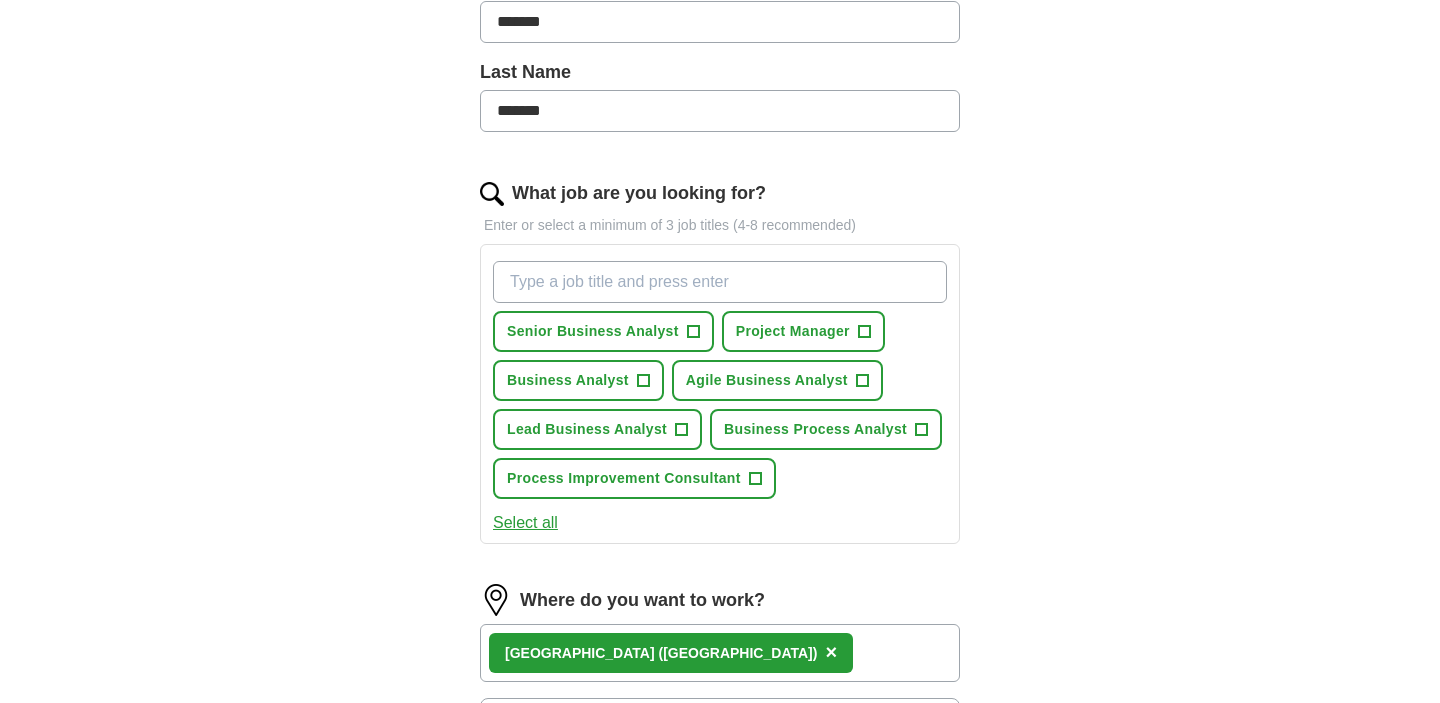 scroll, scrollTop: 490, scrollLeft: 0, axis: vertical 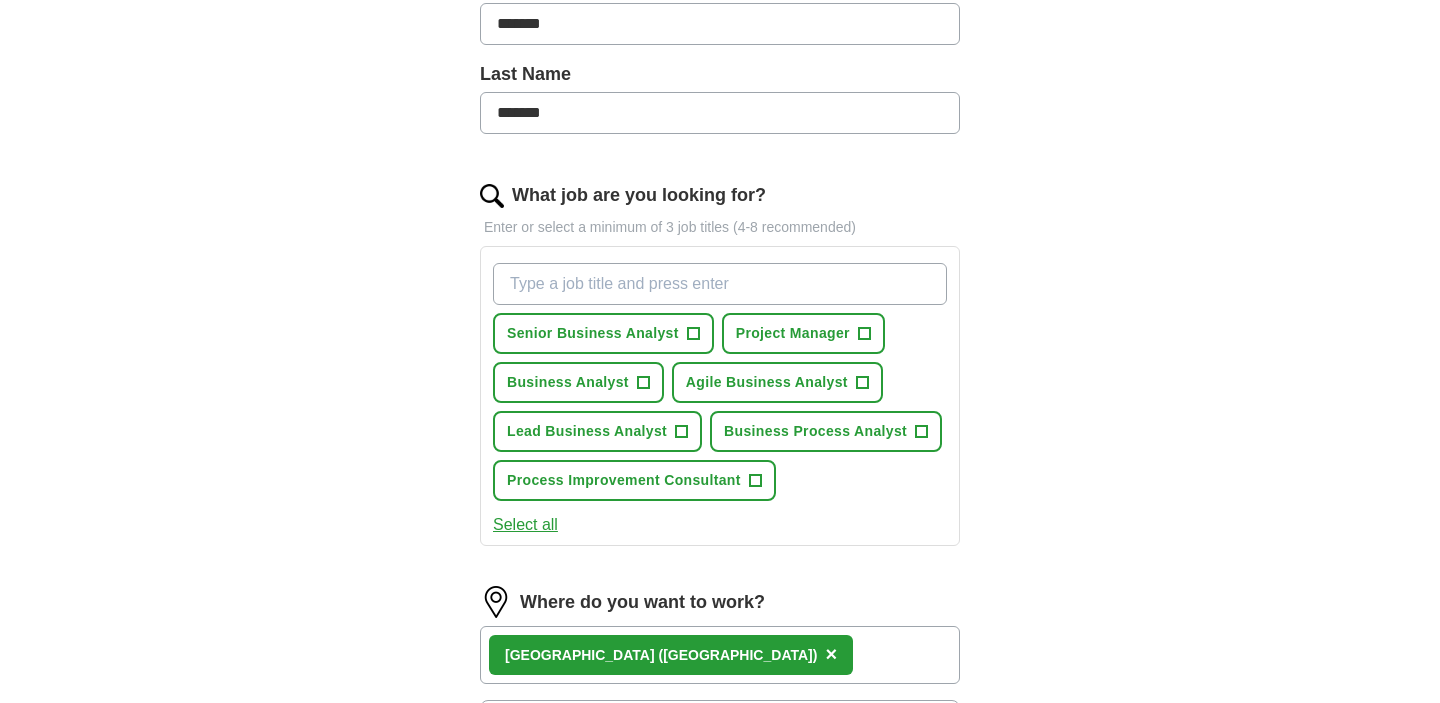 click on "Select all" at bounding box center (525, 525) 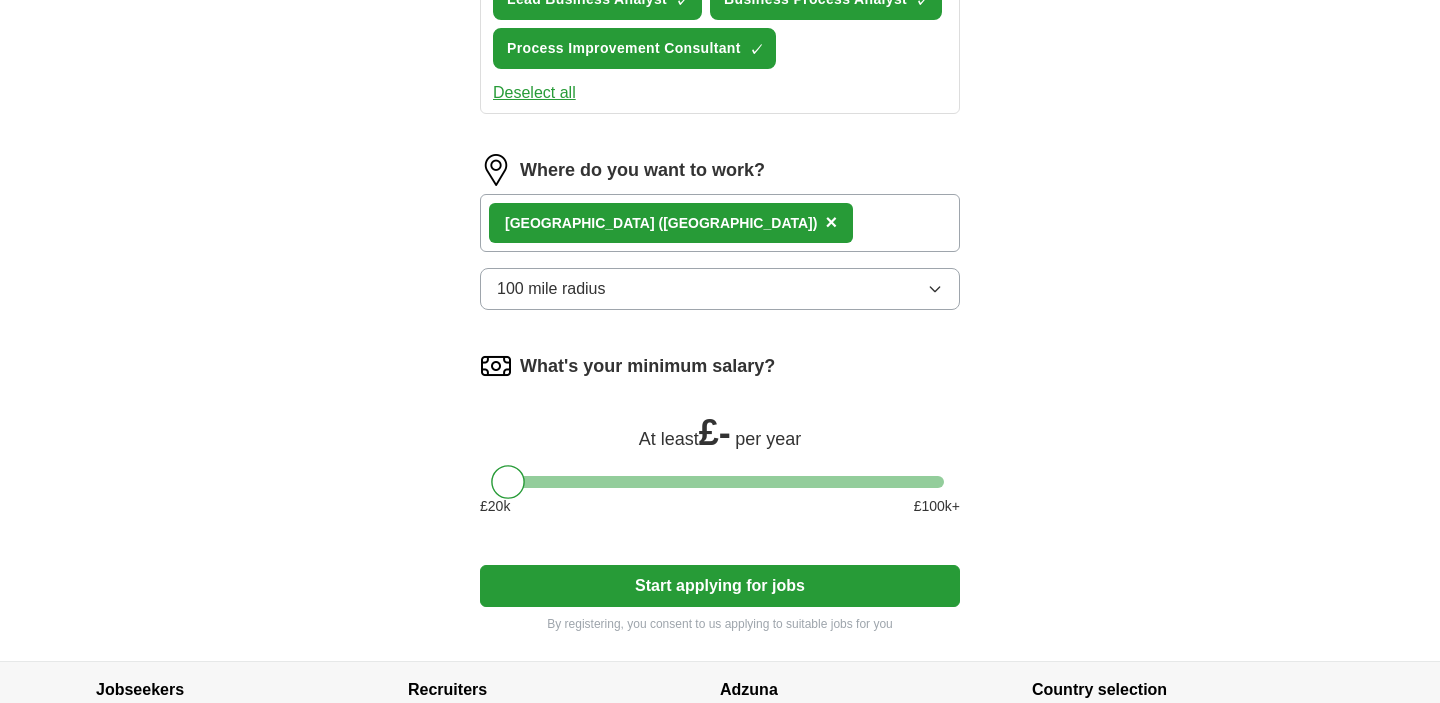 scroll, scrollTop: 935, scrollLeft: 0, axis: vertical 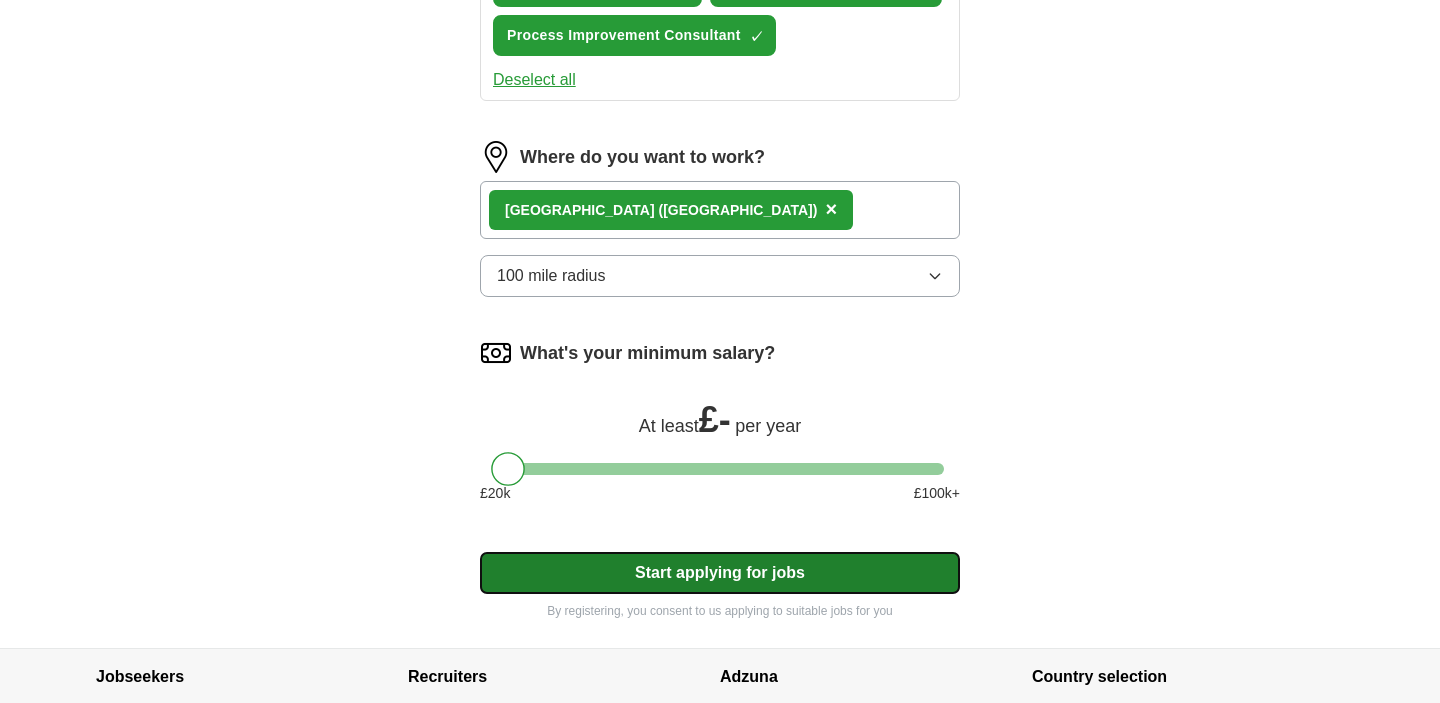 click on "Start applying for jobs" at bounding box center [720, 573] 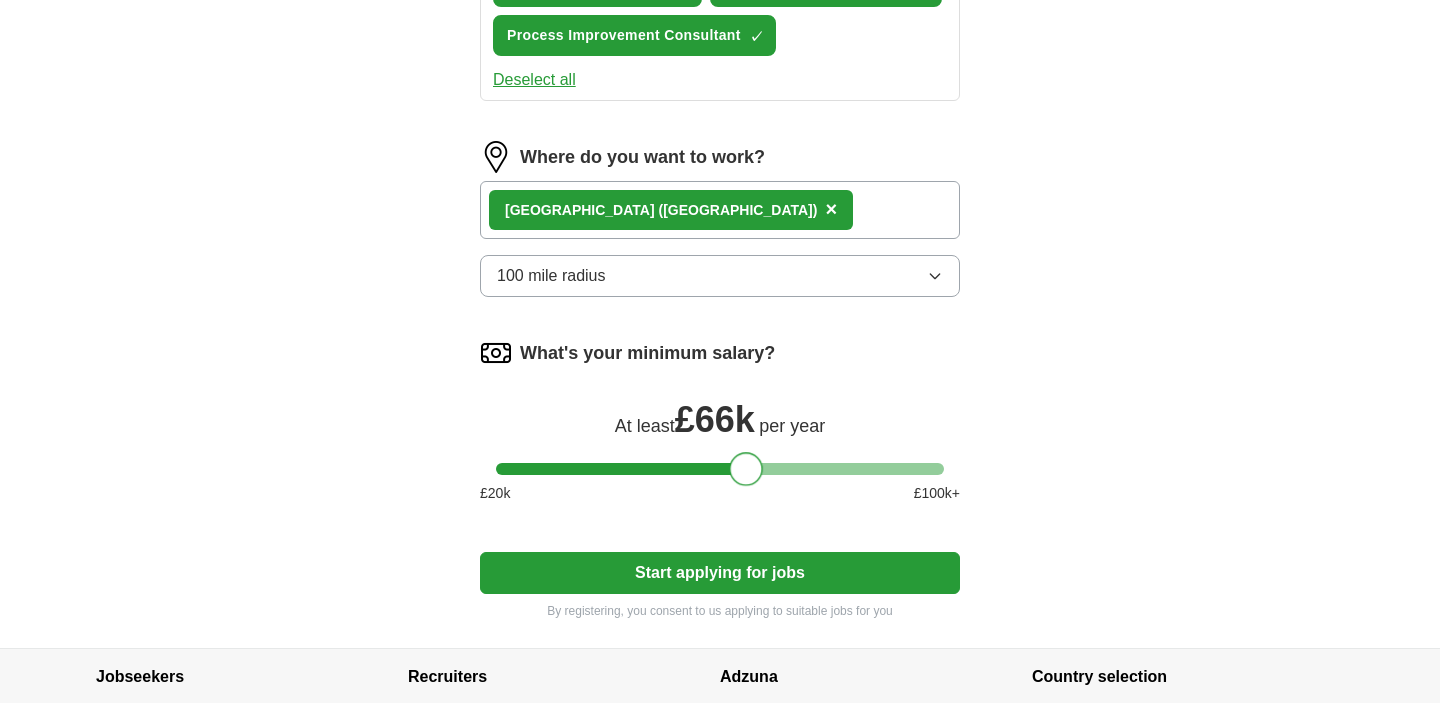 click at bounding box center (720, 469) 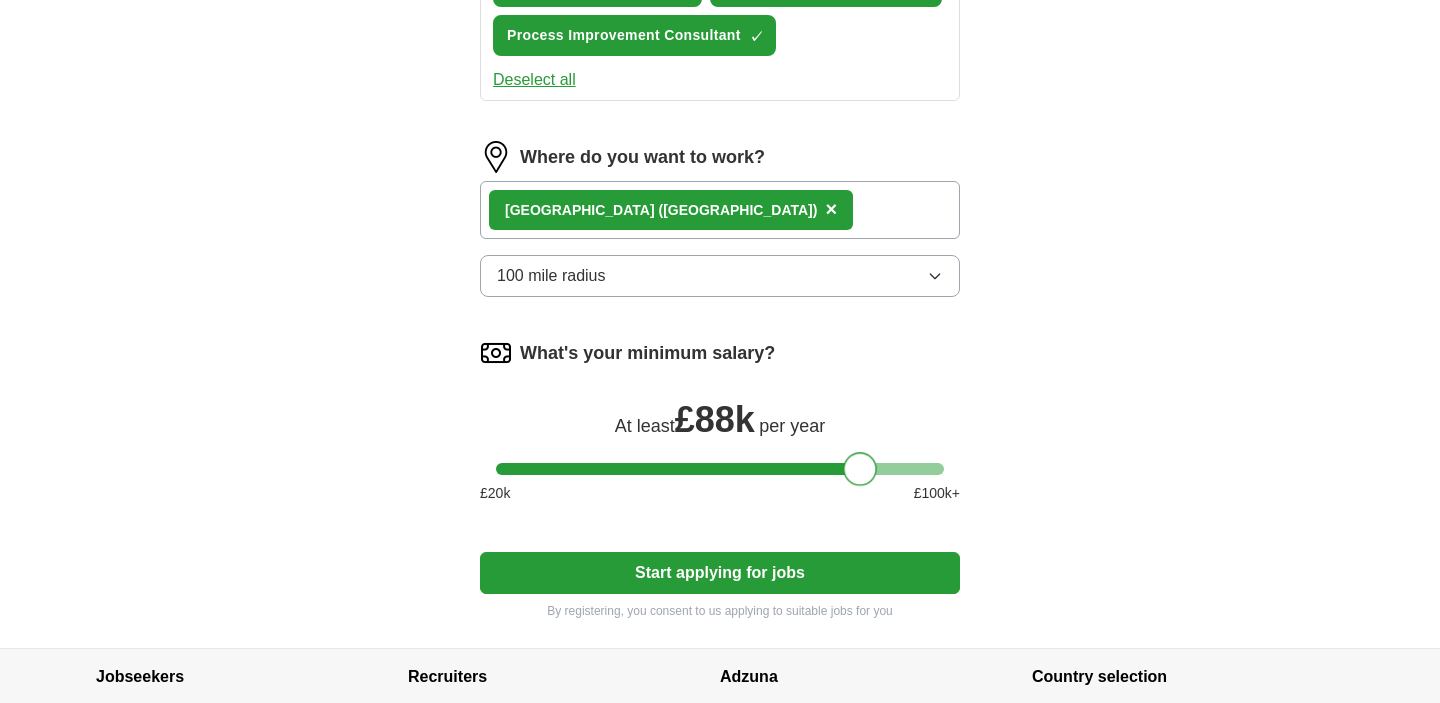 click at bounding box center (720, 469) 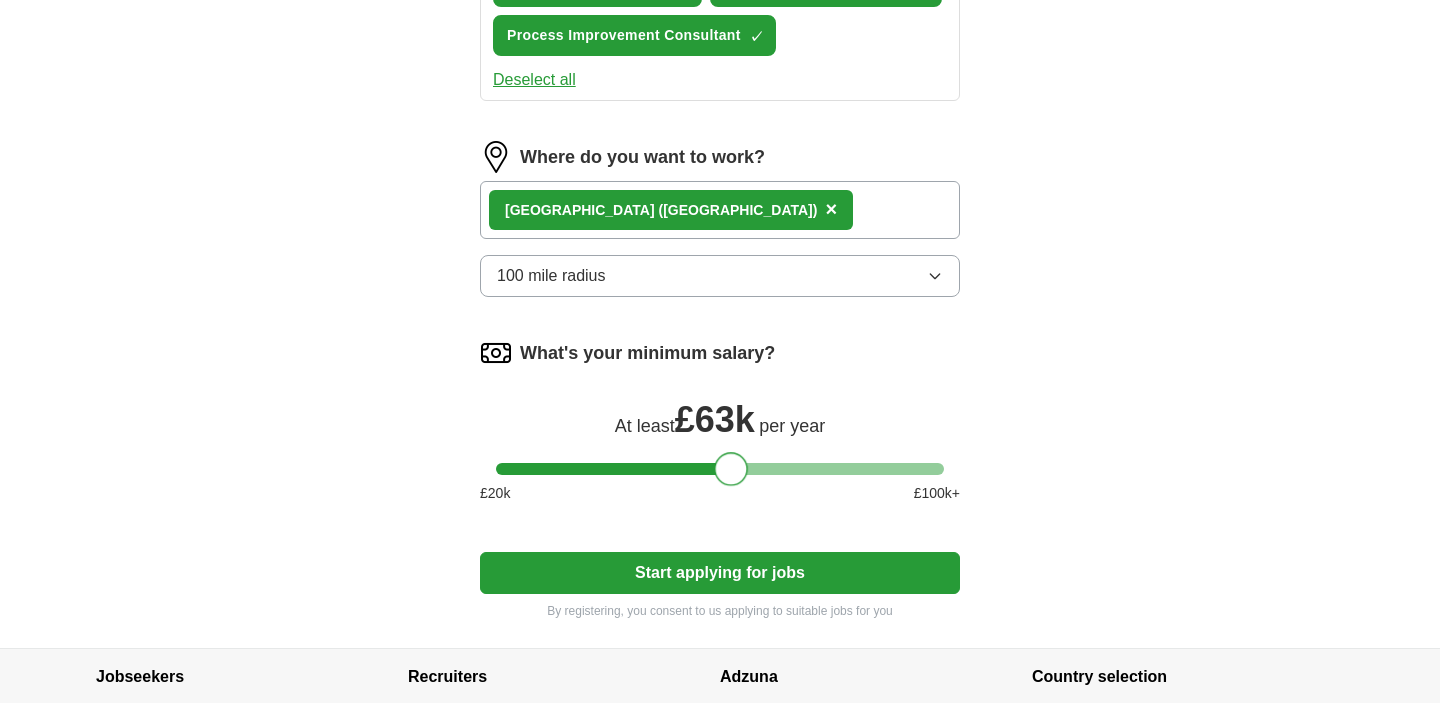click at bounding box center (720, 469) 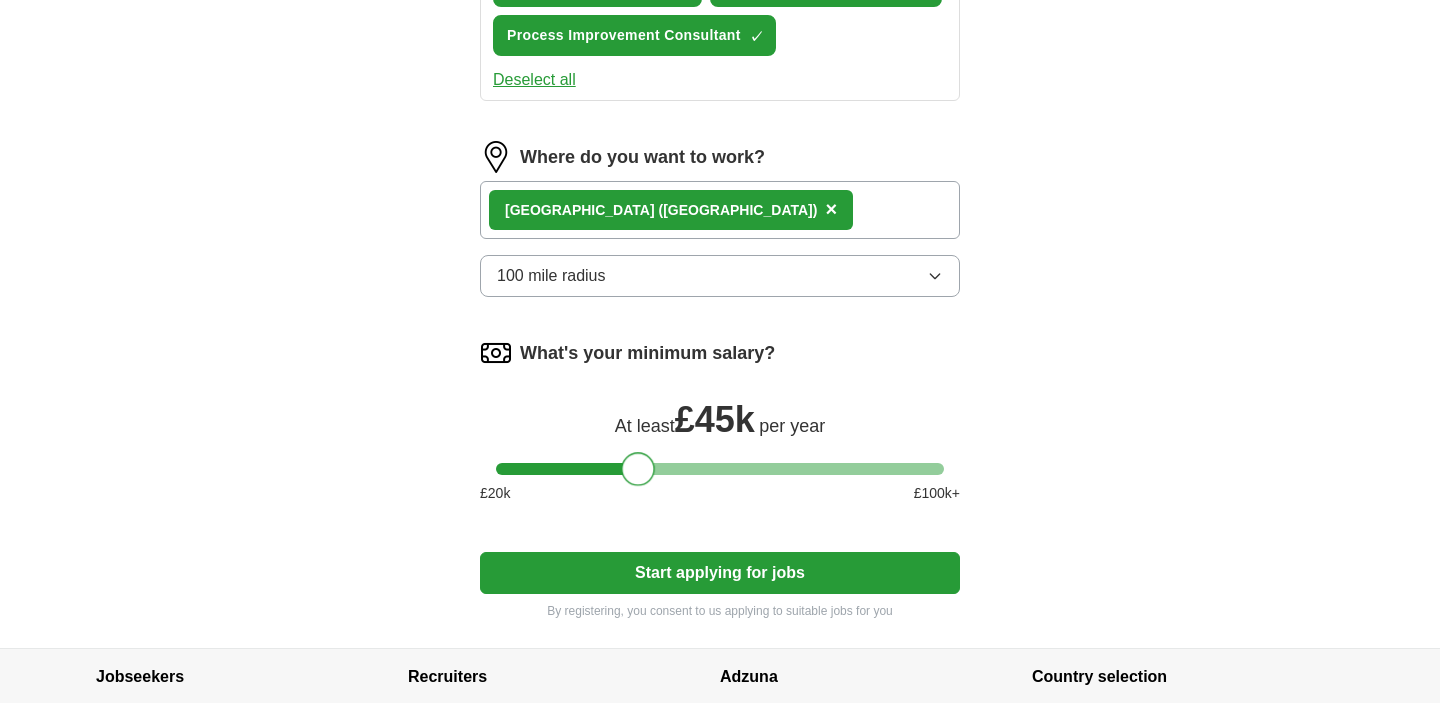 drag, startPoint x: 736, startPoint y: 471, endPoint x: 644, endPoint y: 473, distance: 92.021736 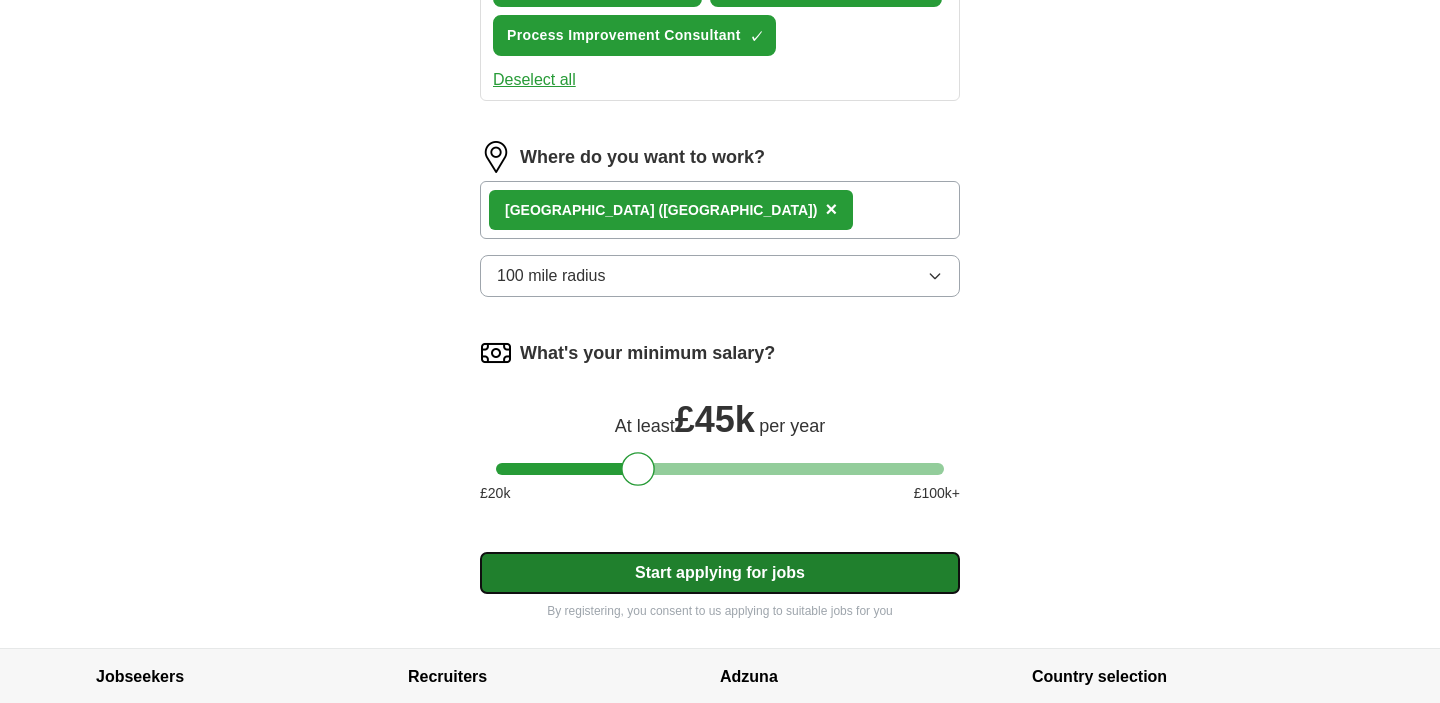 click on "Start applying for jobs" at bounding box center (720, 573) 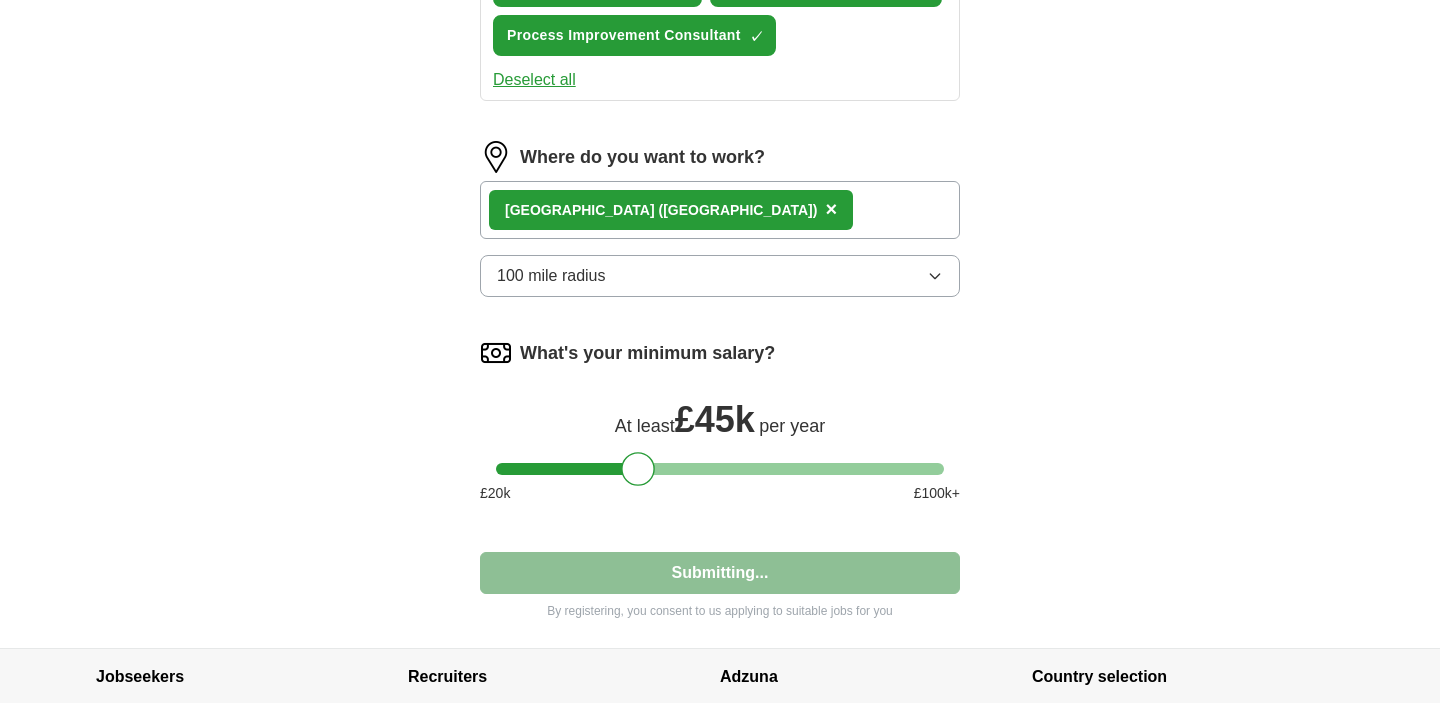 select on "**" 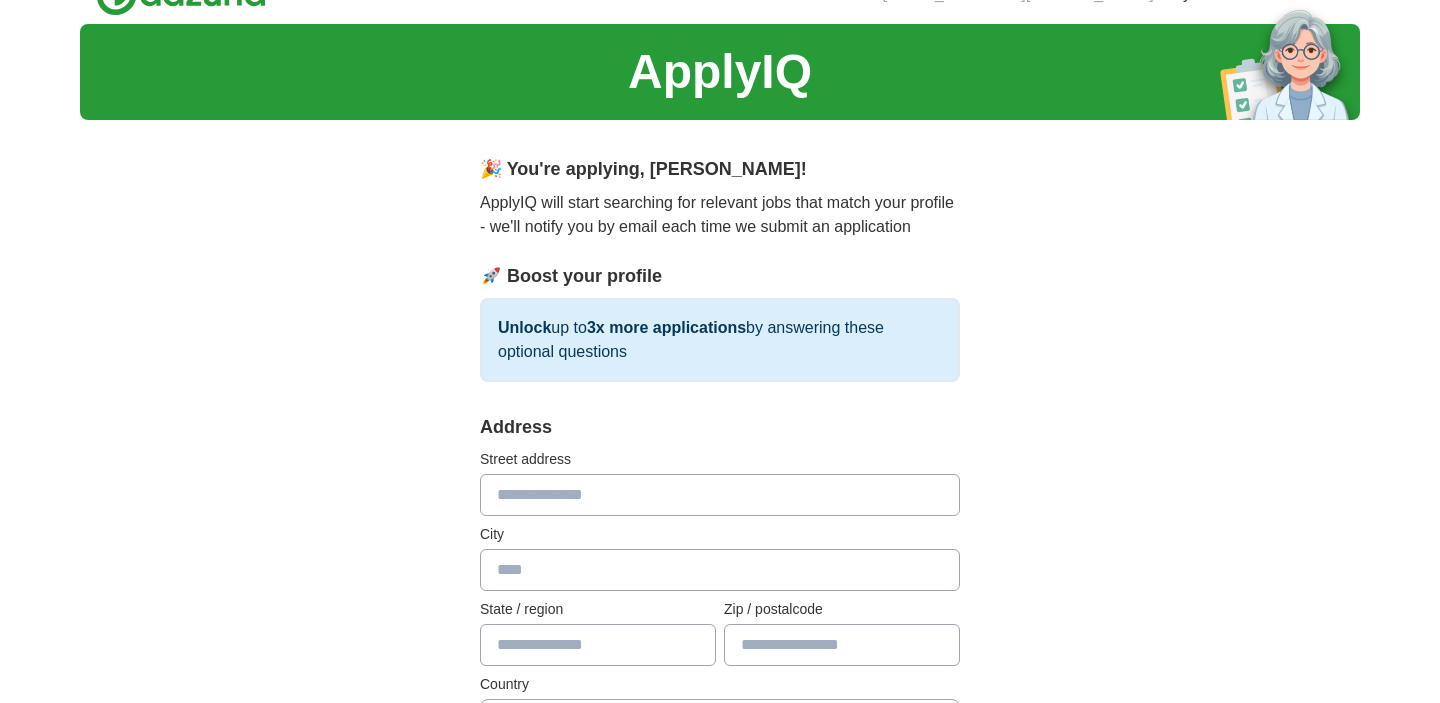 scroll, scrollTop: 41, scrollLeft: 0, axis: vertical 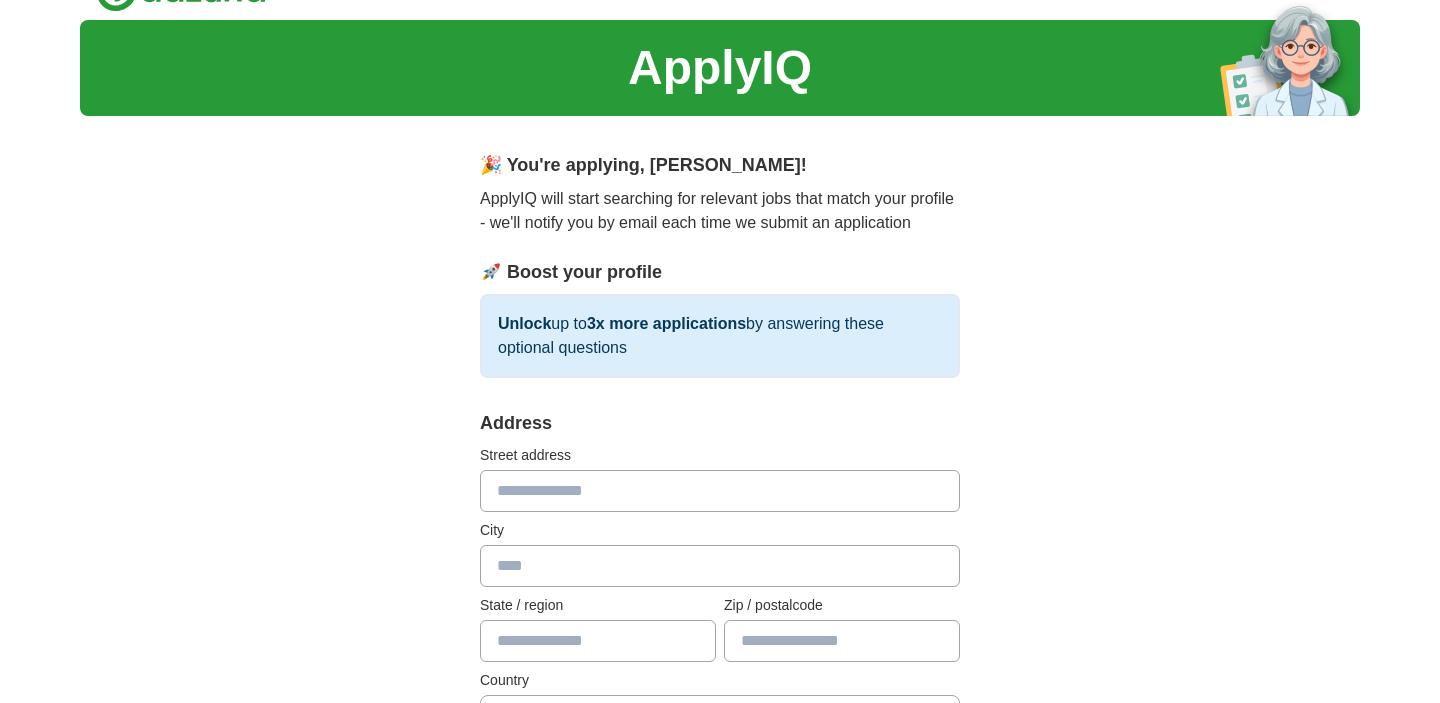 click at bounding box center (720, 491) 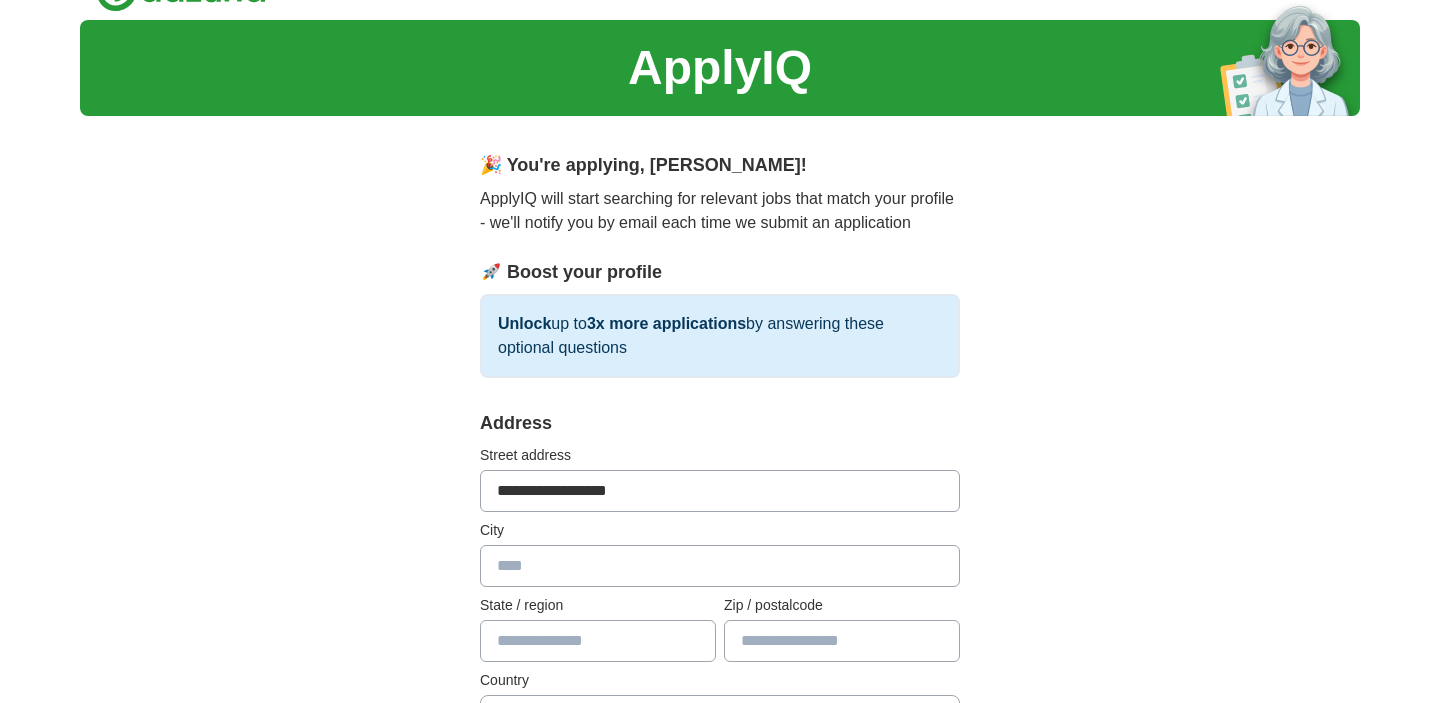 type on "*******" 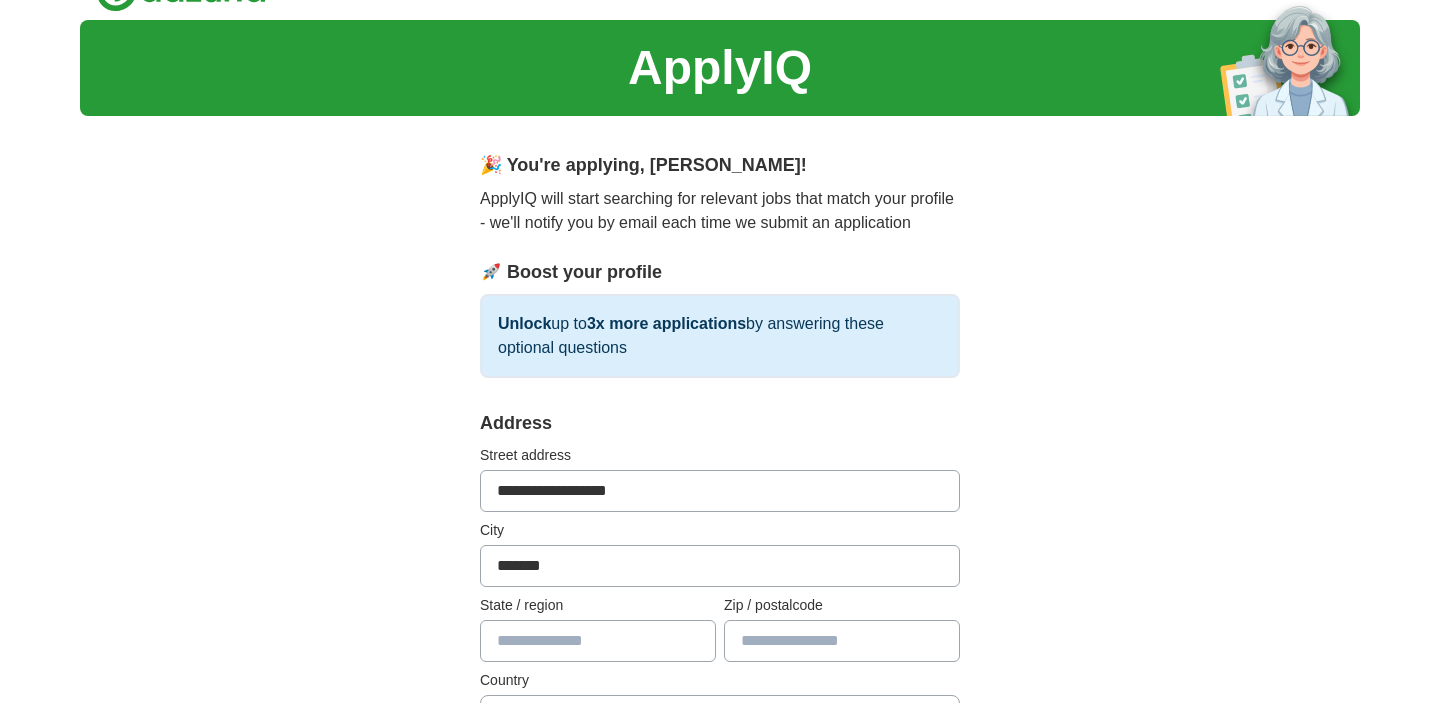 type on "**********" 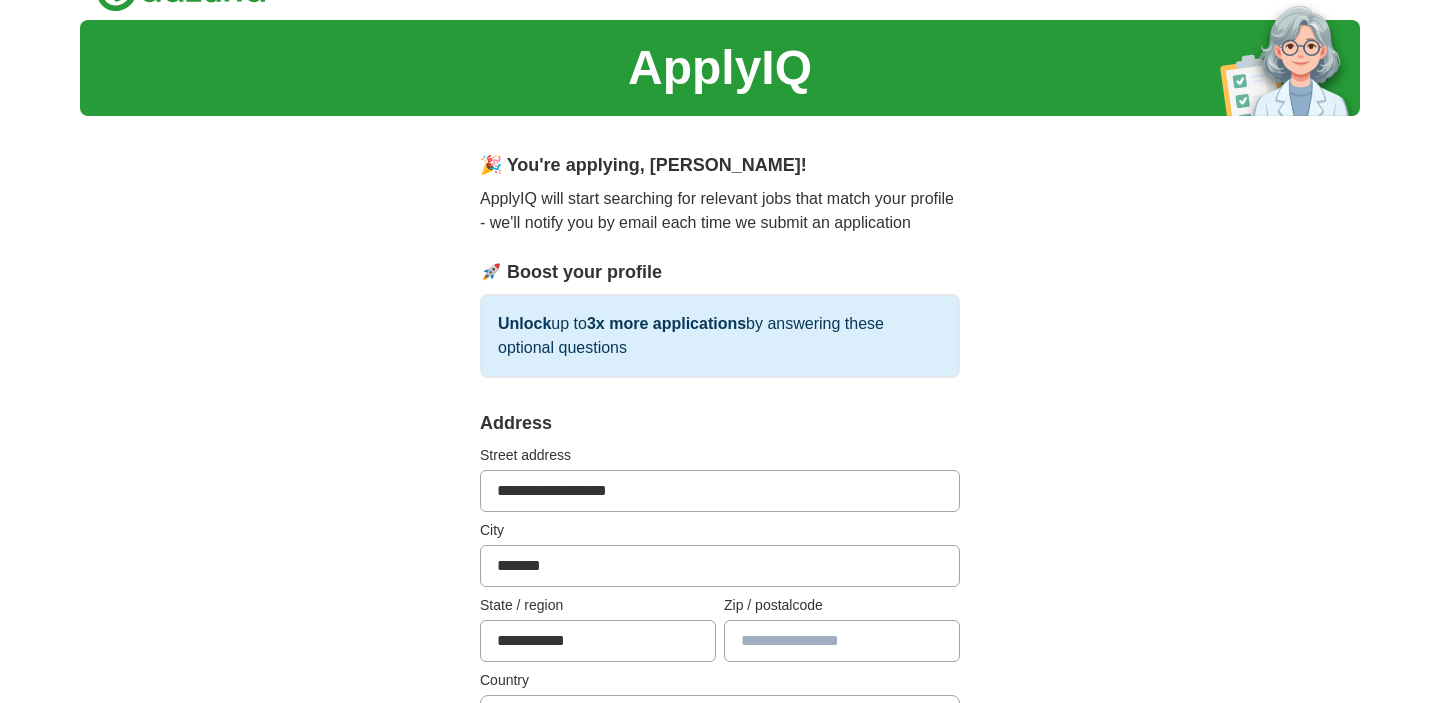 type on "********" 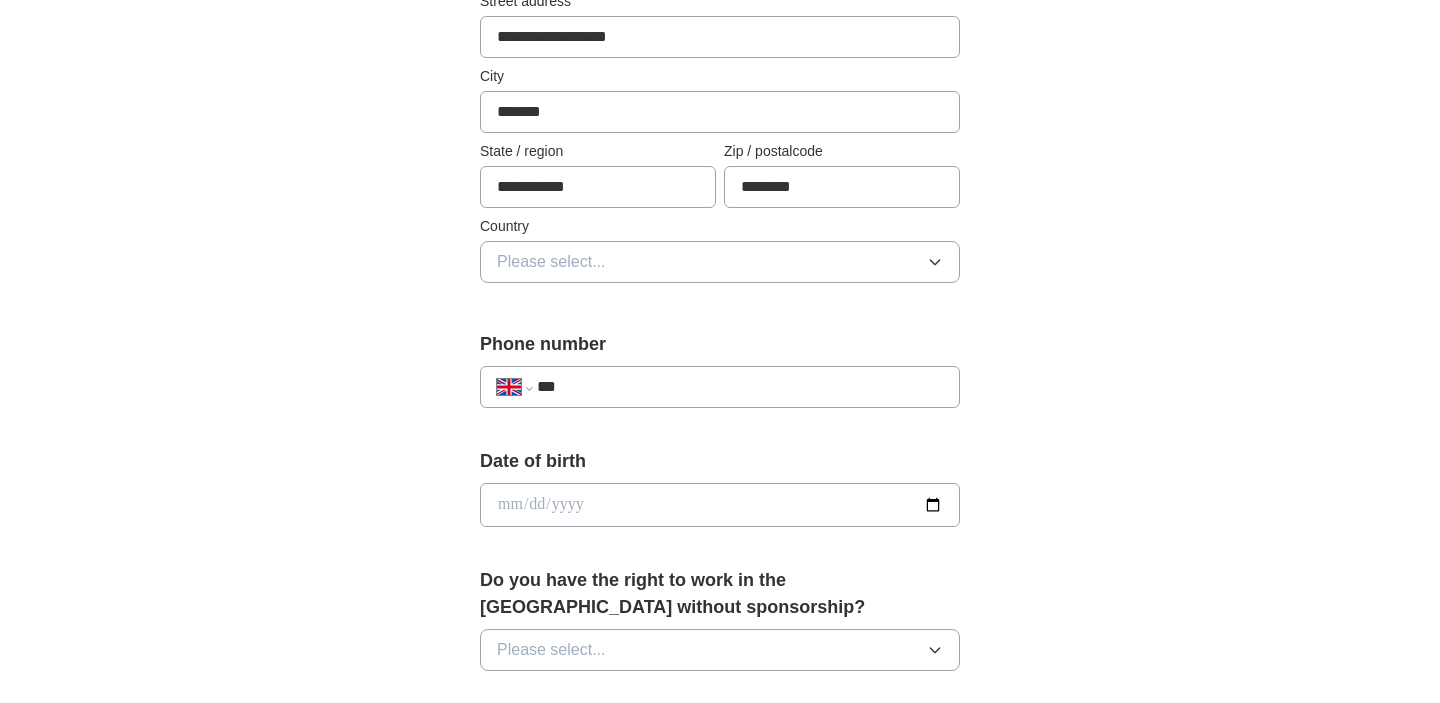 scroll, scrollTop: 502, scrollLeft: 0, axis: vertical 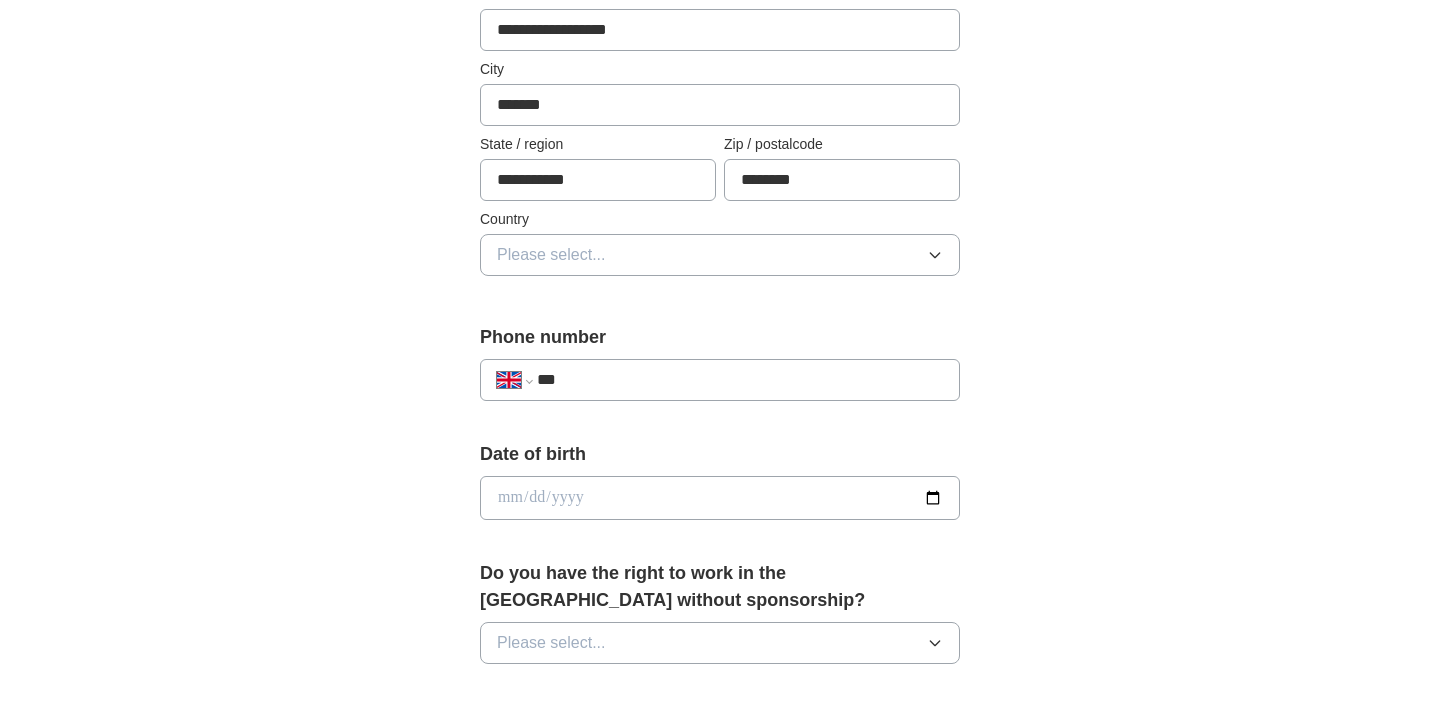 click on "***" at bounding box center [740, 380] 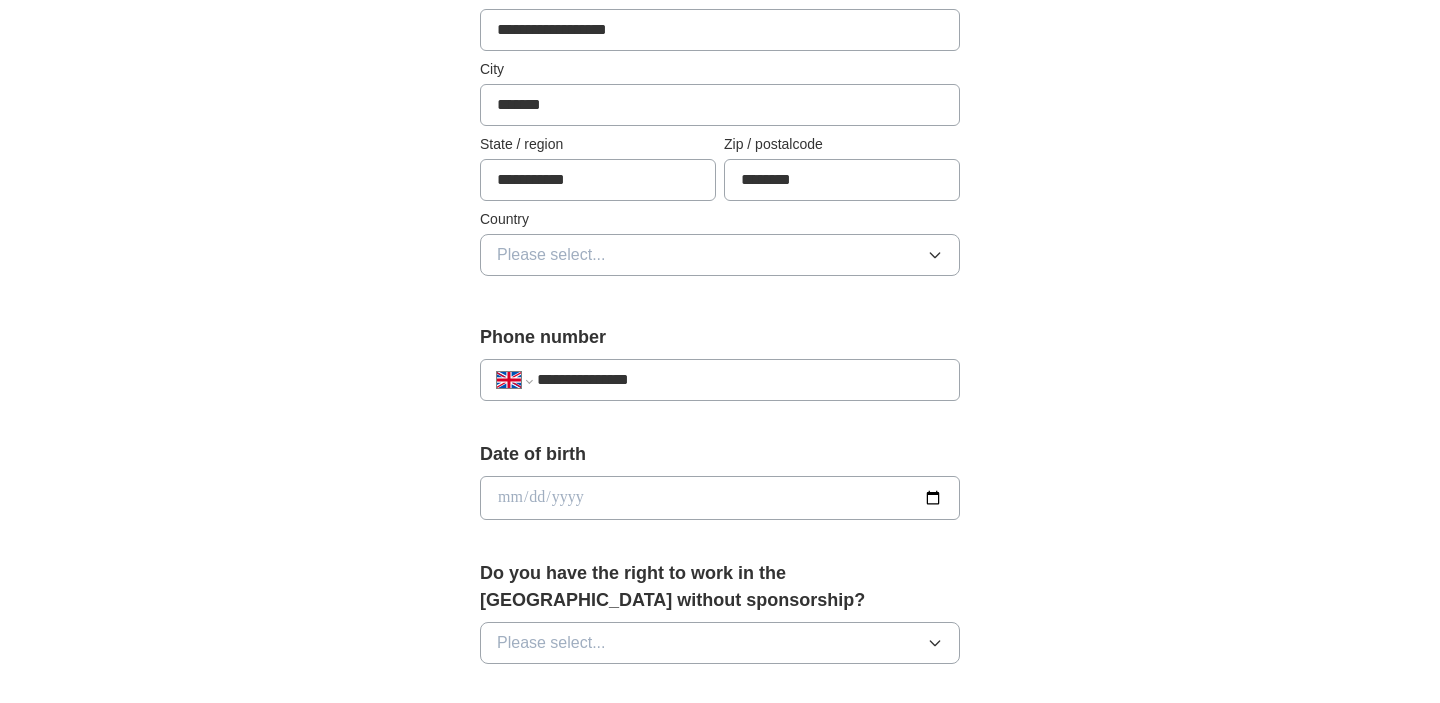 type on "**********" 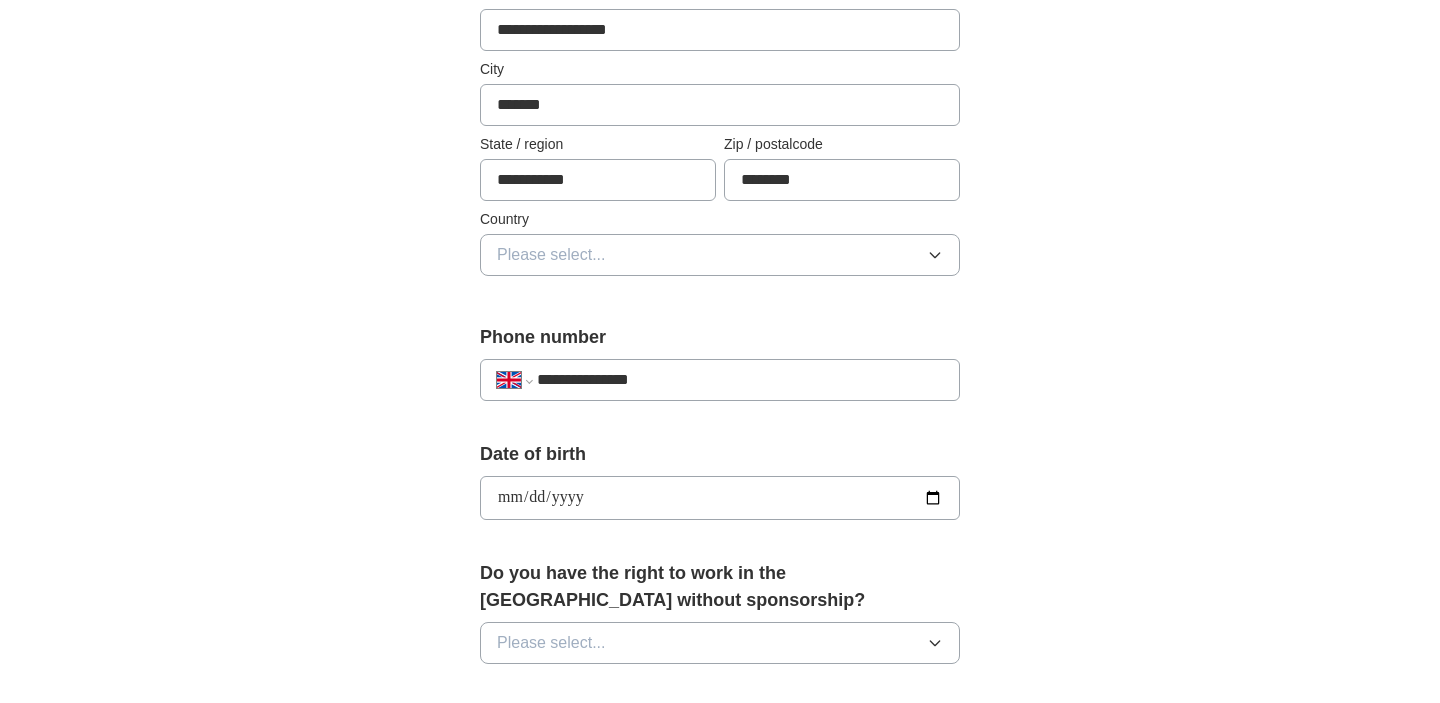 type on "**********" 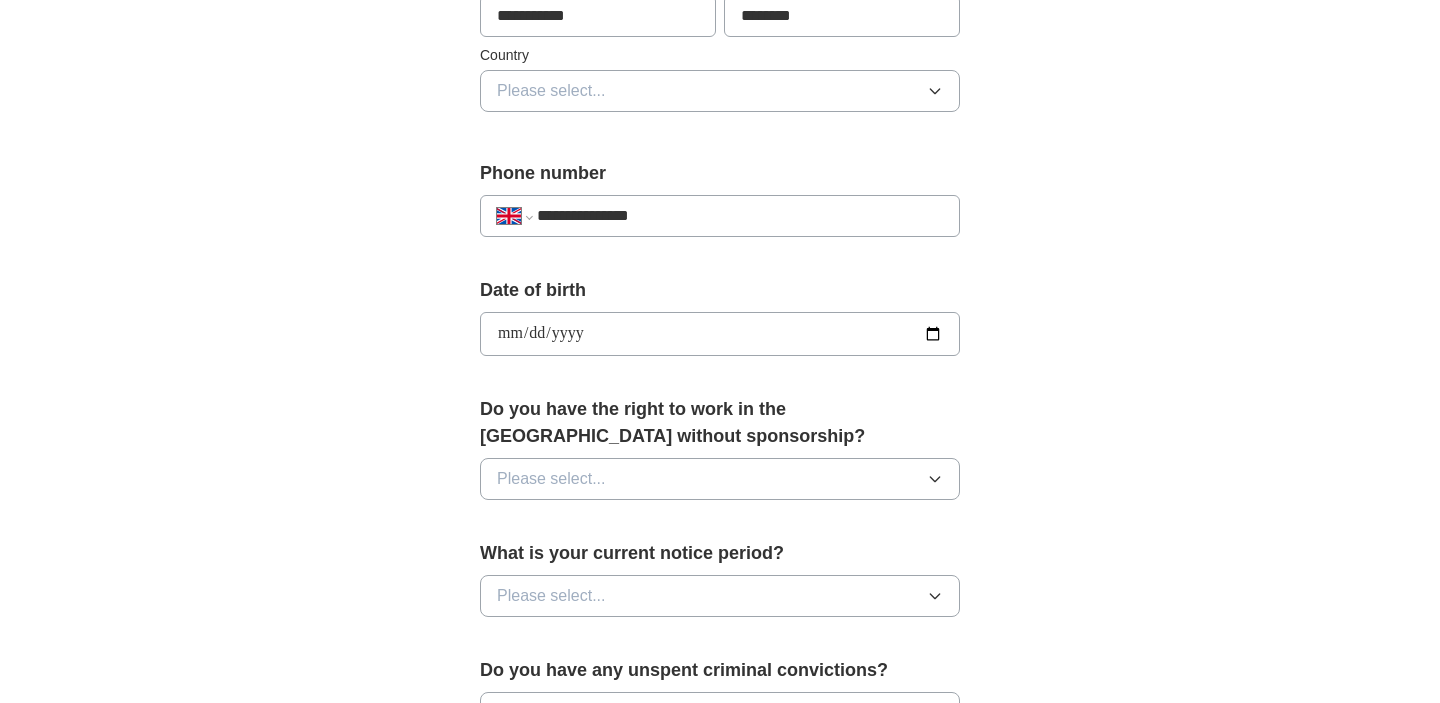 scroll, scrollTop: 689, scrollLeft: 0, axis: vertical 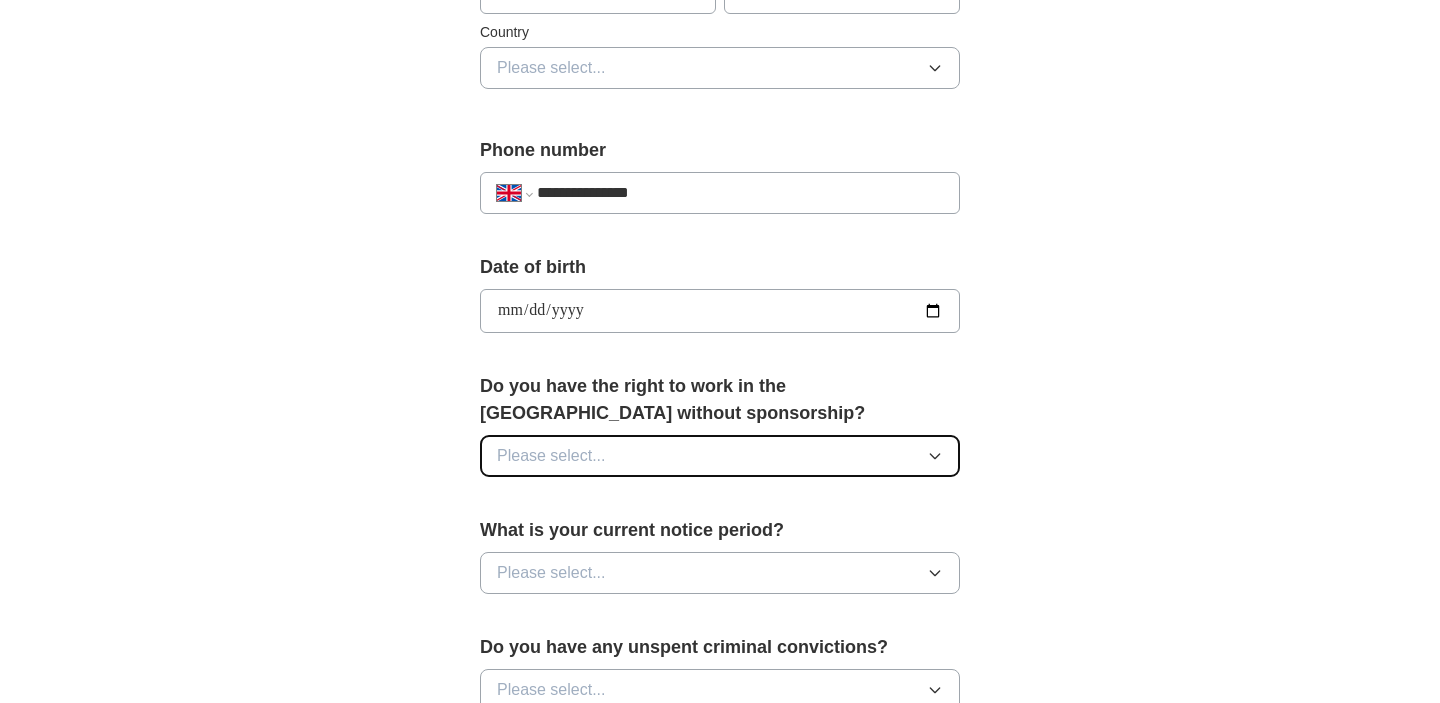 click on "Please select..." at bounding box center (720, 456) 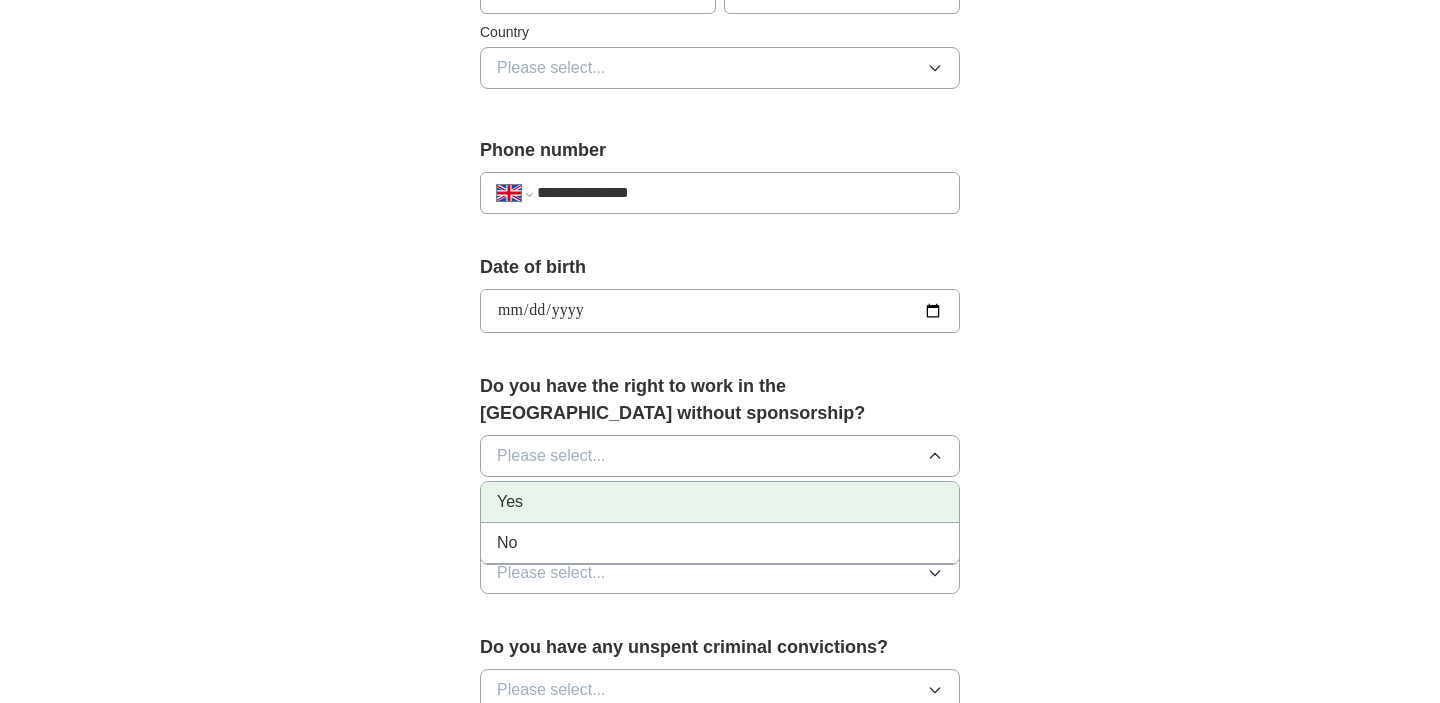 click on "Yes" at bounding box center (720, 502) 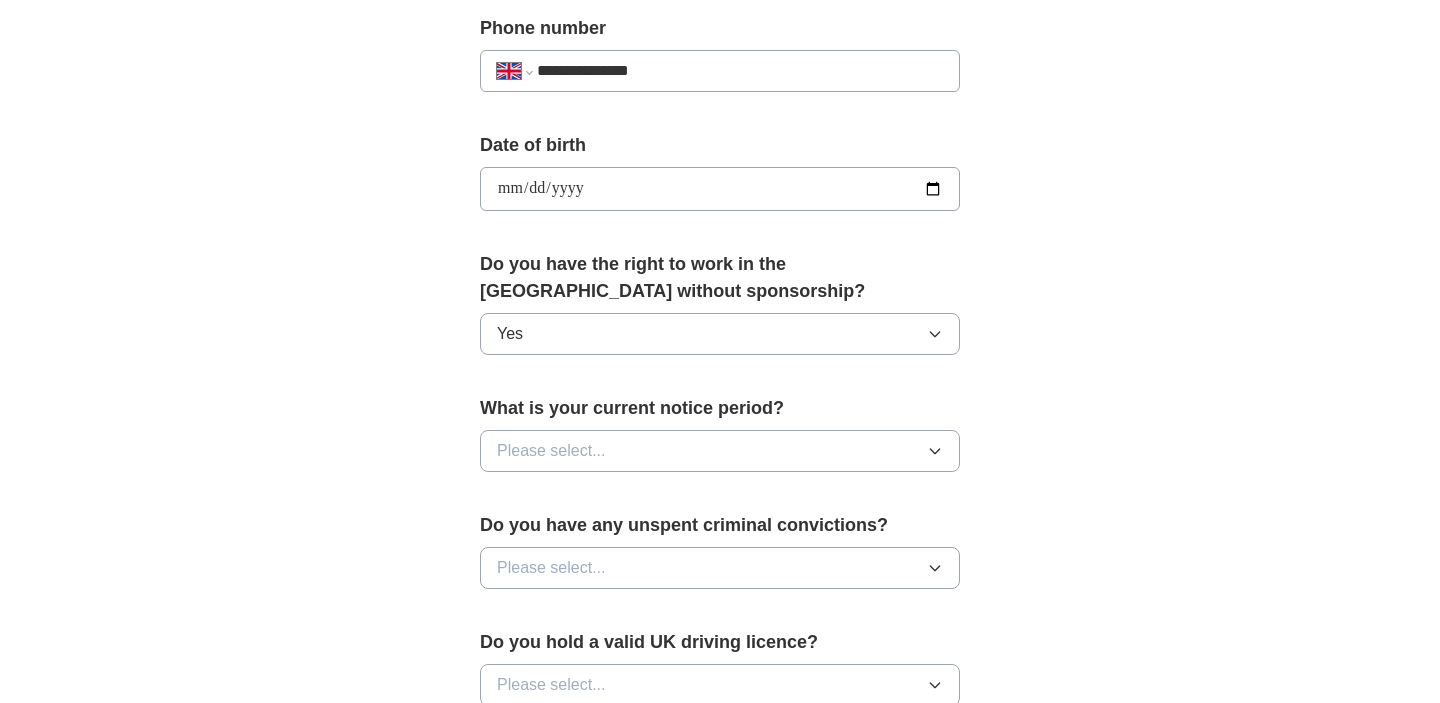scroll, scrollTop: 814, scrollLeft: 0, axis: vertical 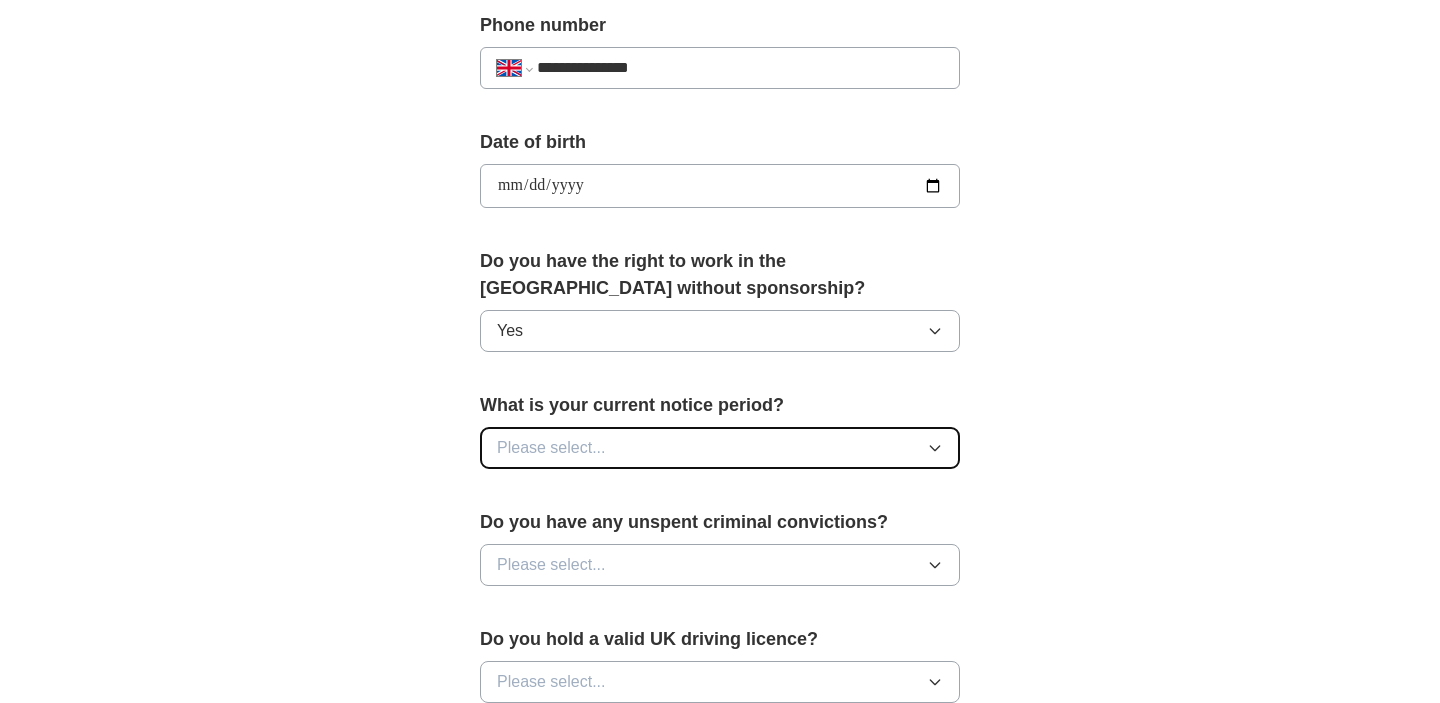 click on "Please select..." at bounding box center (720, 448) 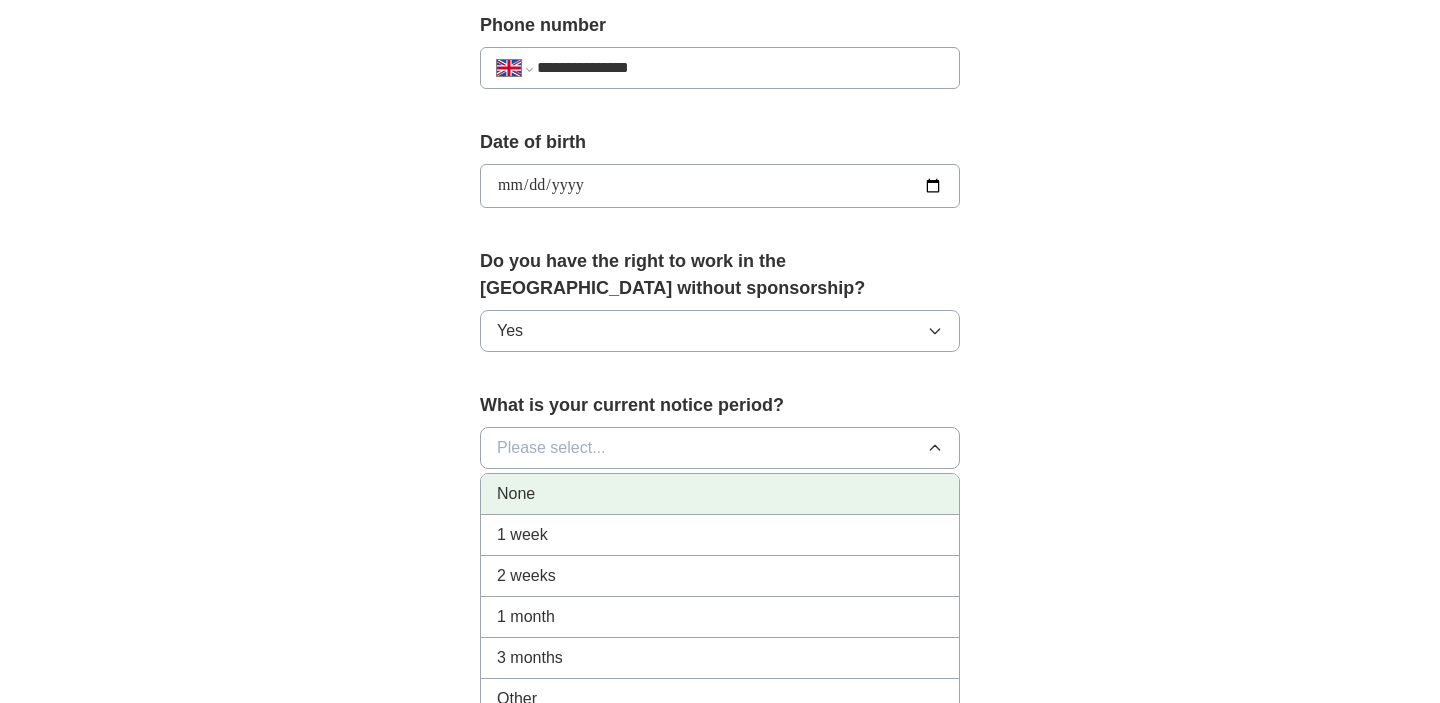 click on "None" at bounding box center (720, 494) 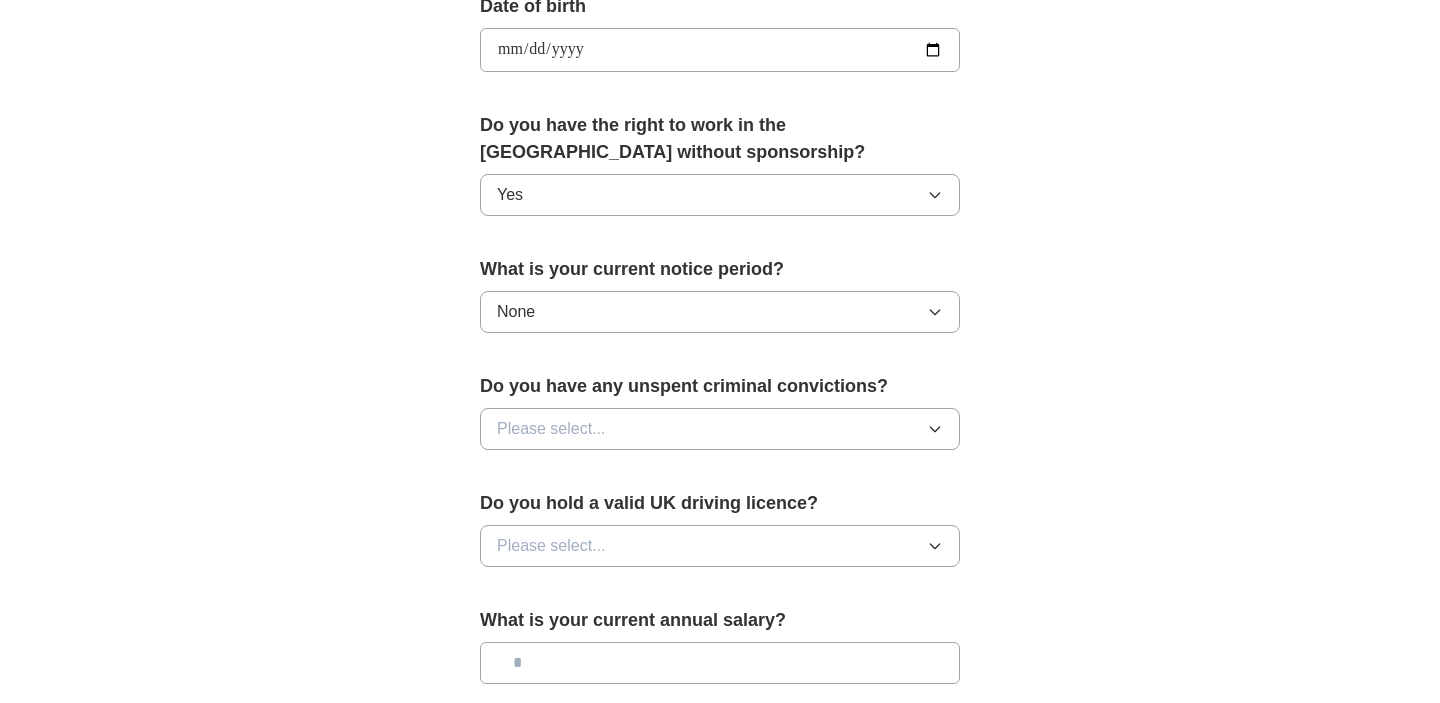 scroll, scrollTop: 957, scrollLeft: 0, axis: vertical 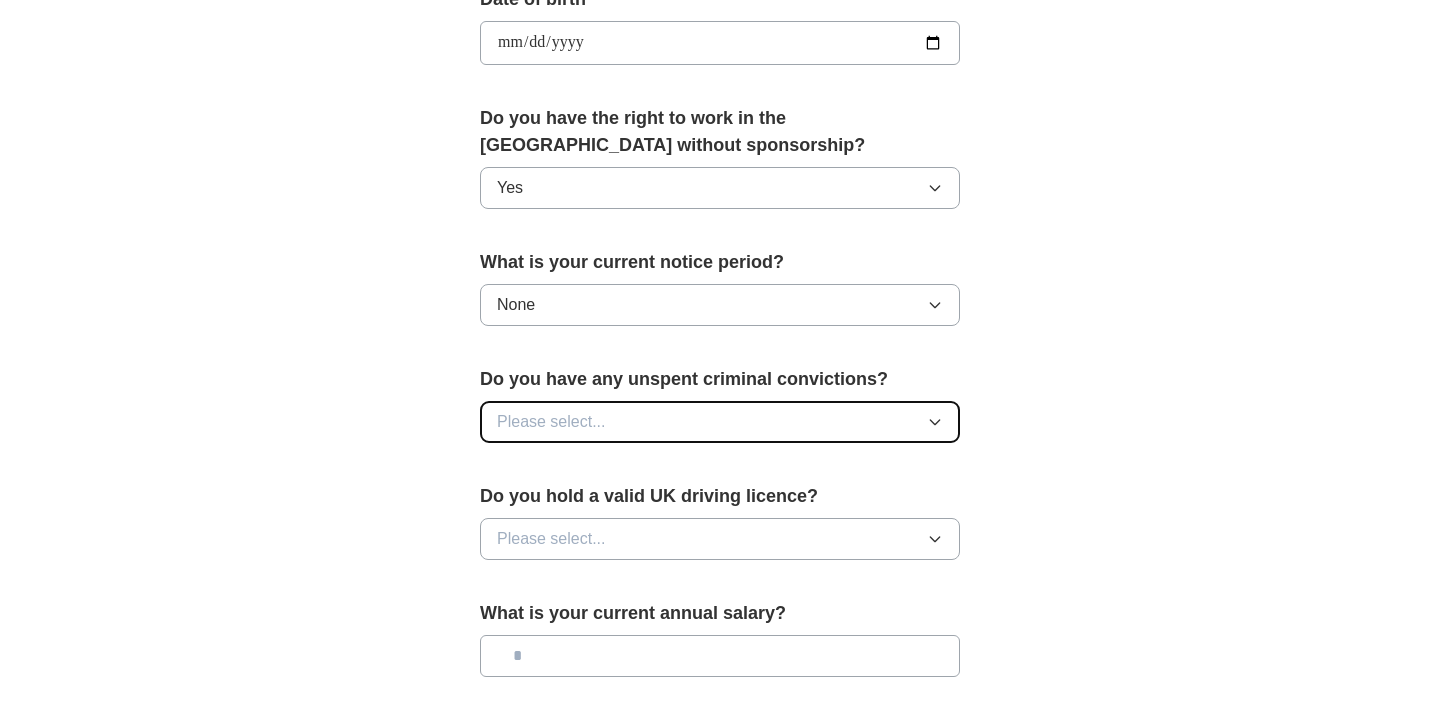 click on "Please select..." at bounding box center (720, 422) 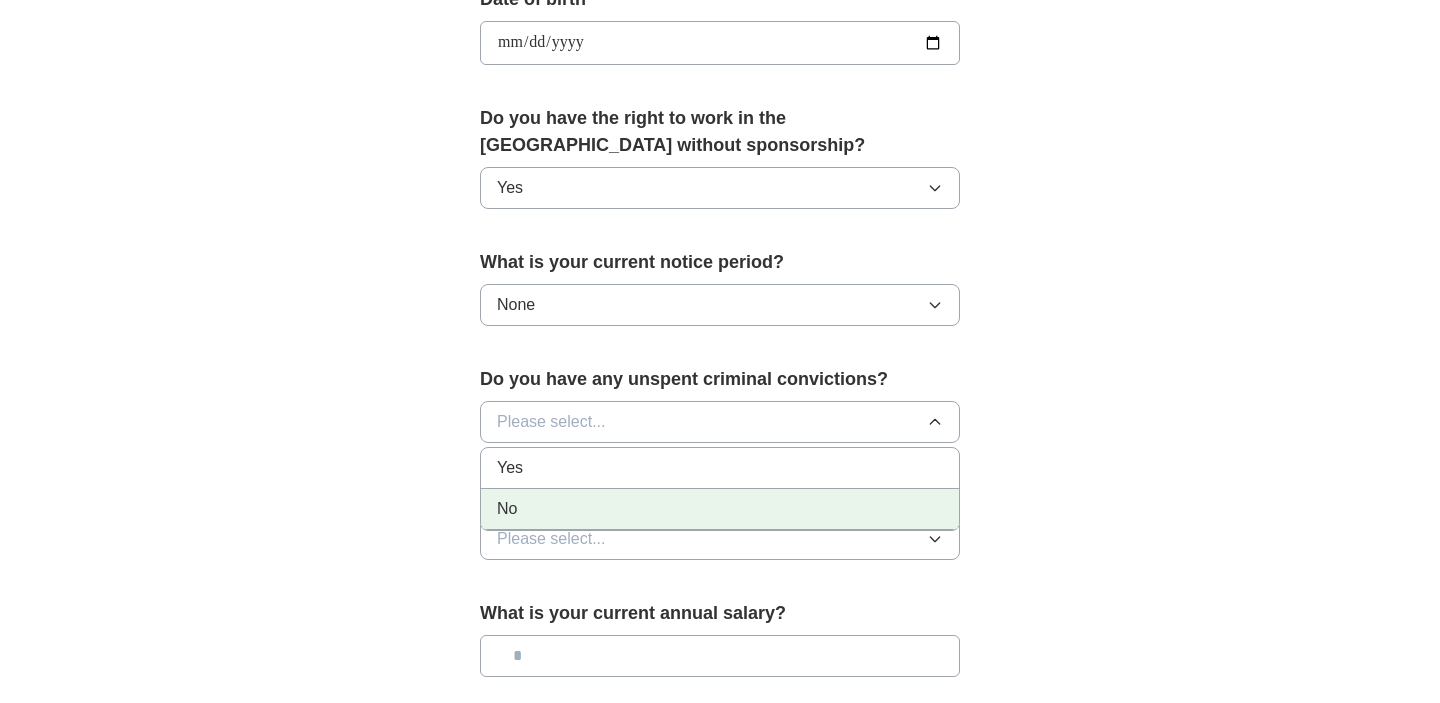 click on "No" at bounding box center [720, 509] 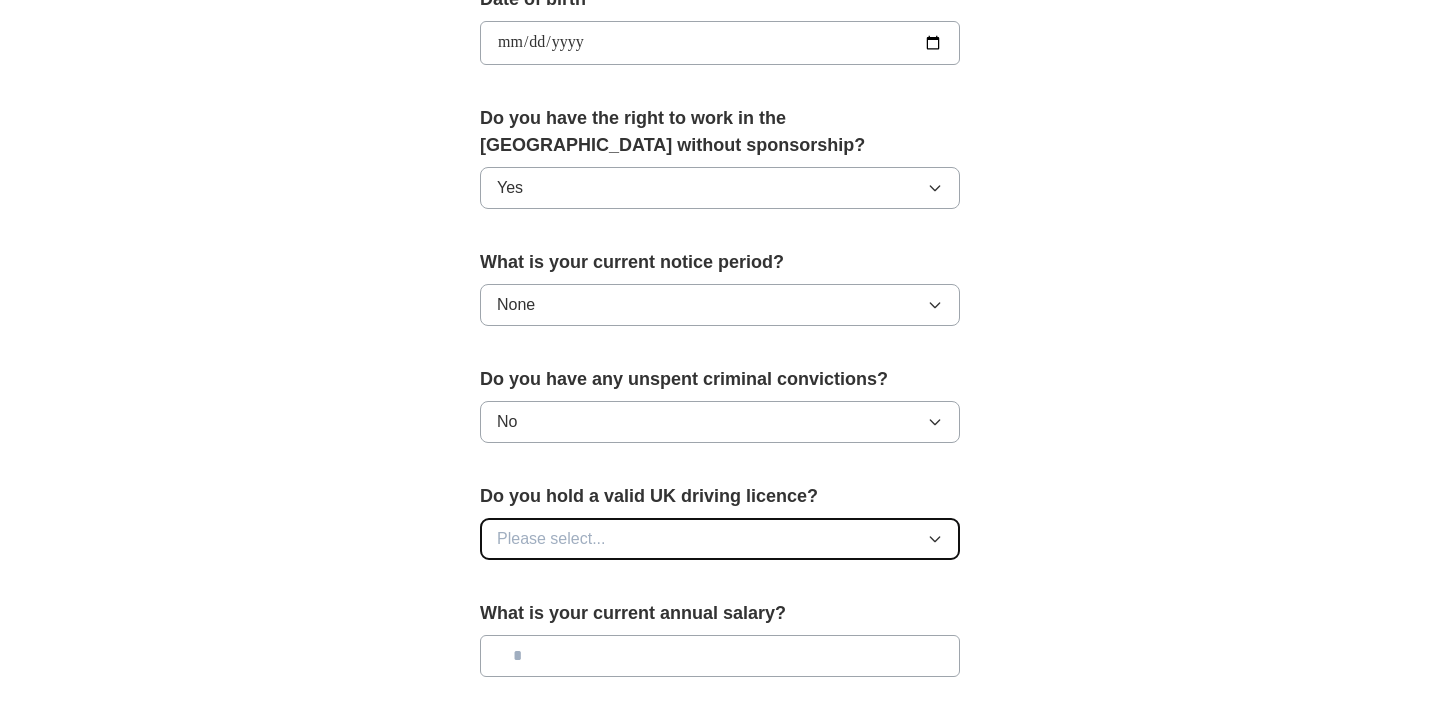 click on "Please select..." at bounding box center [720, 539] 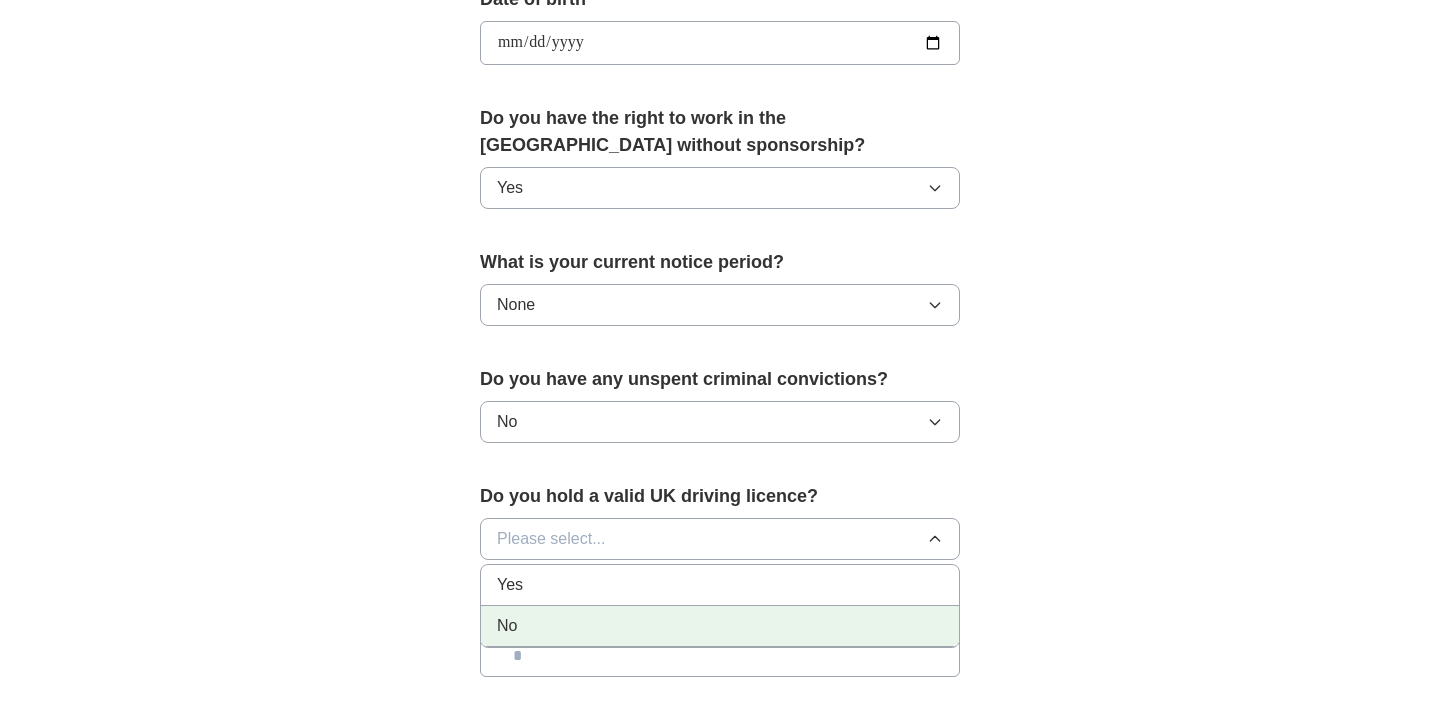 click on "No" at bounding box center [720, 626] 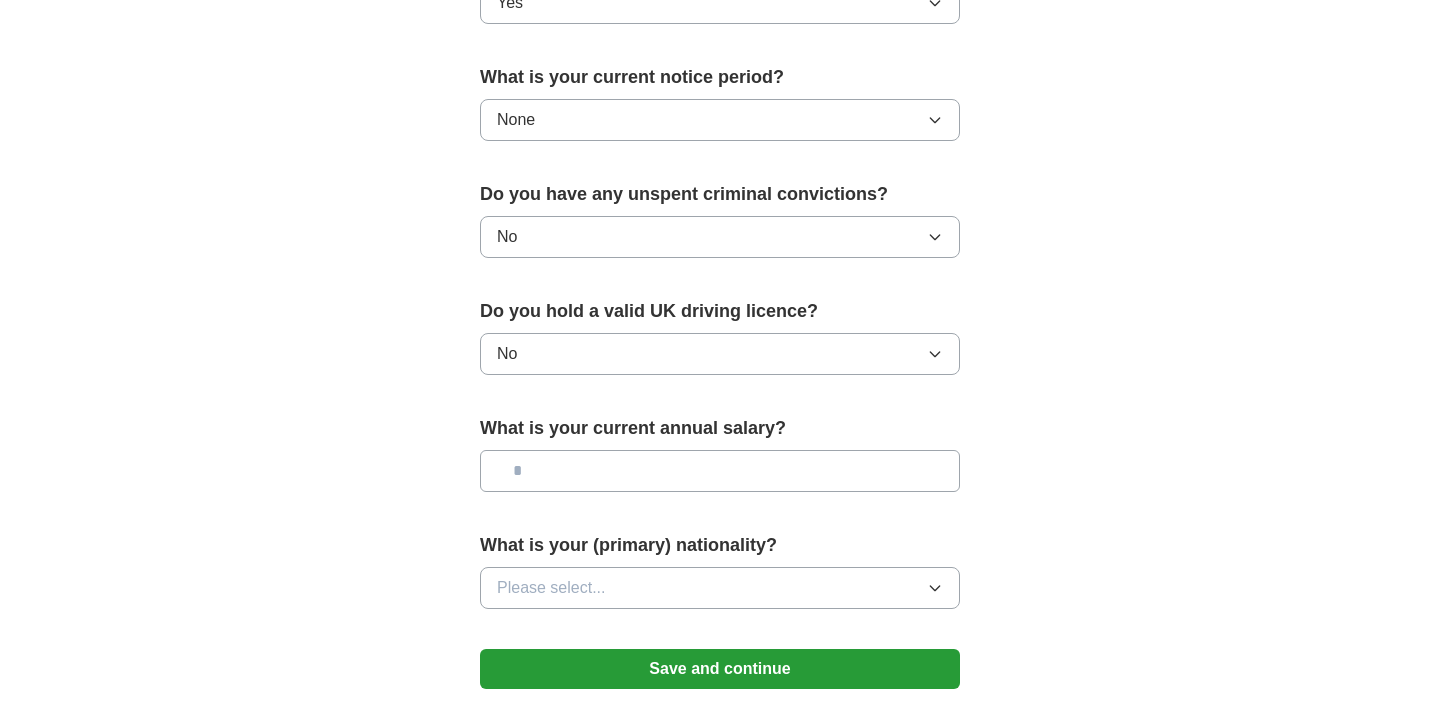 scroll, scrollTop: 1165, scrollLeft: 0, axis: vertical 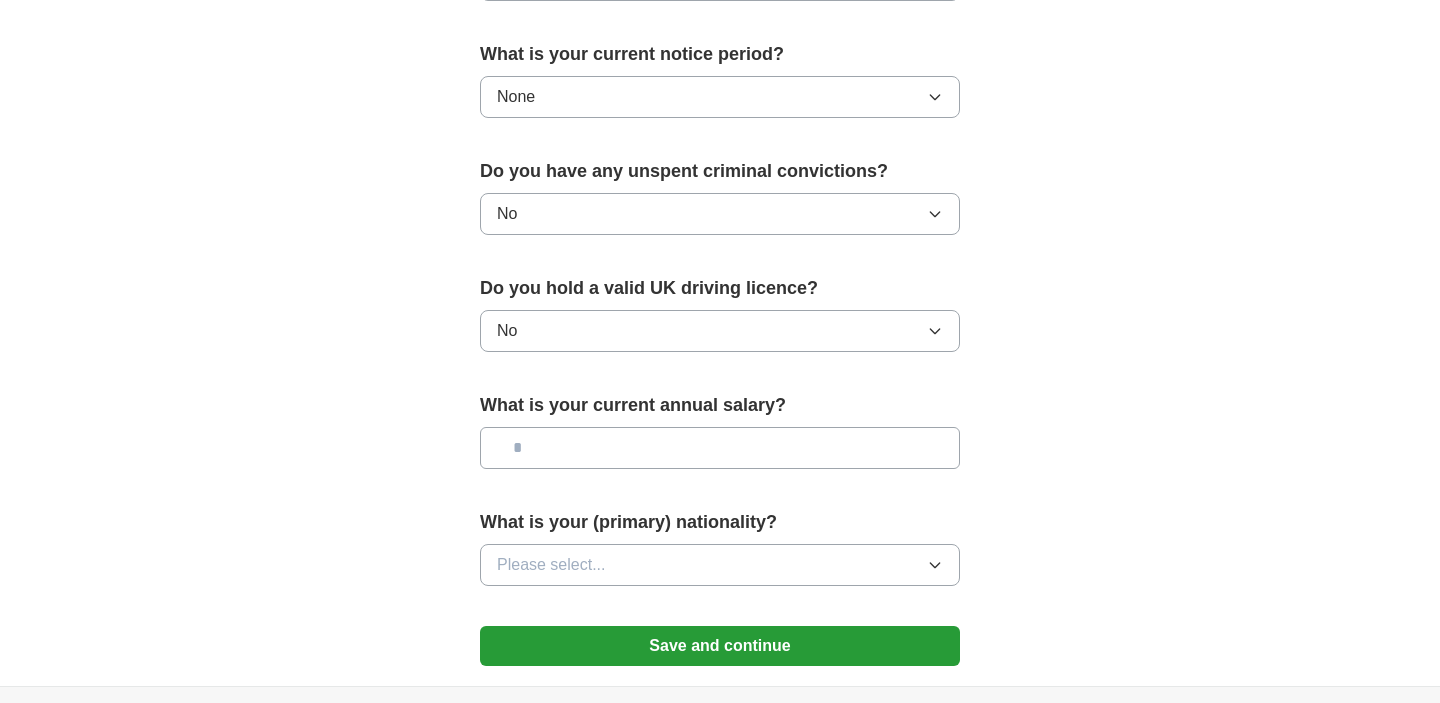 click at bounding box center (720, 448) 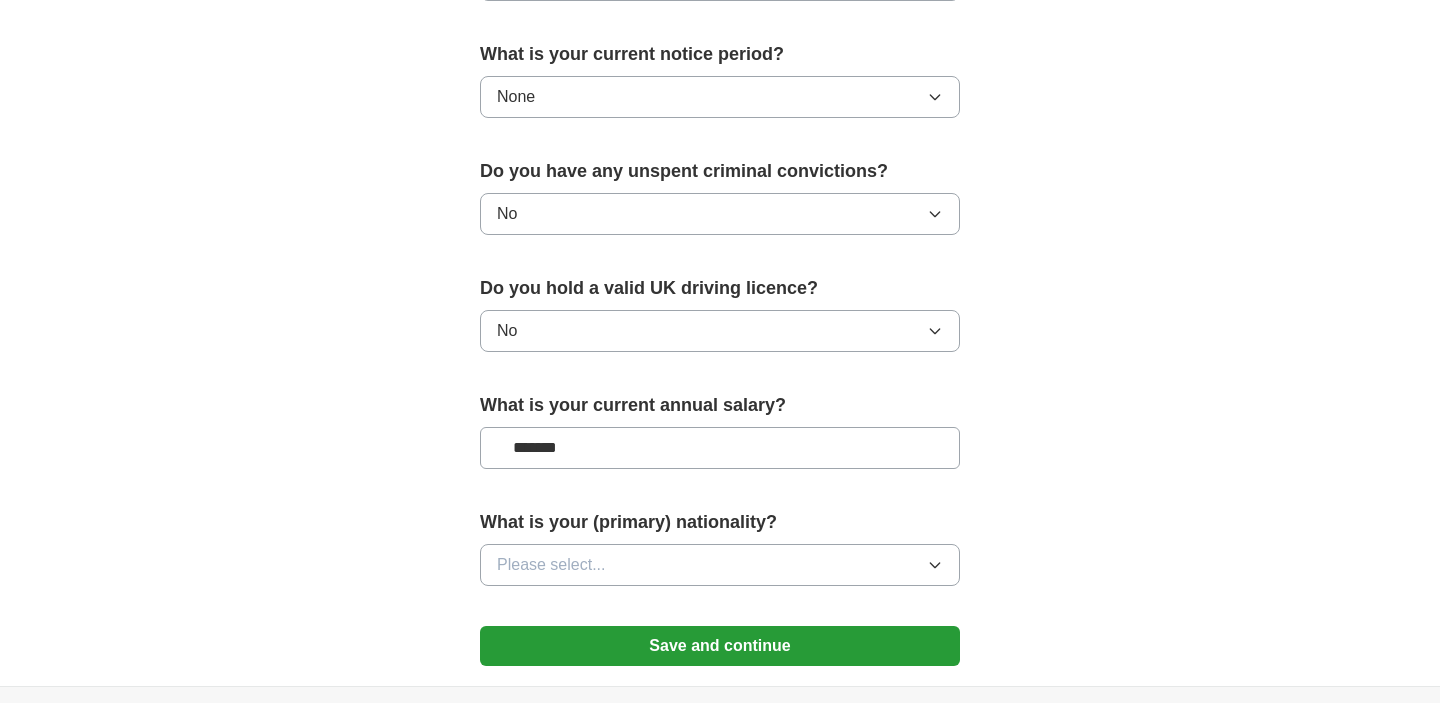 type on "*******" 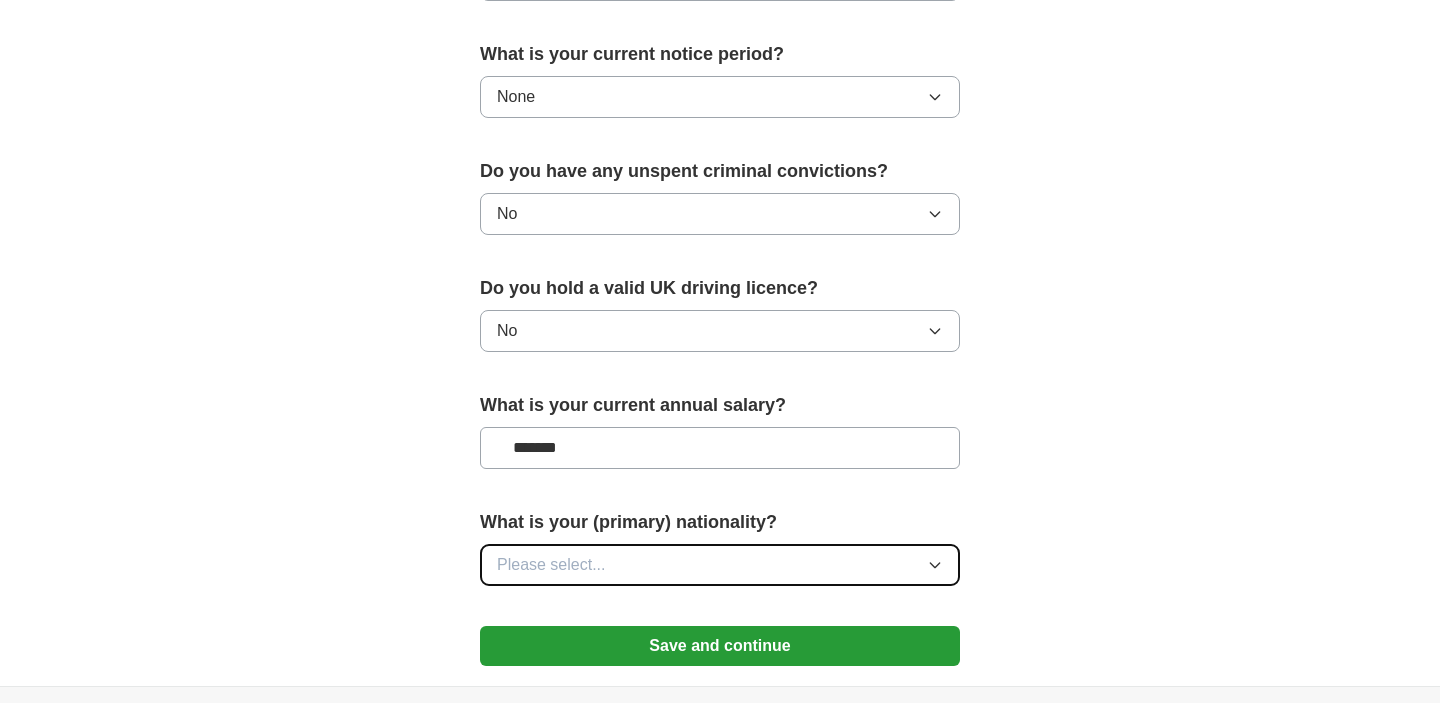 click on "Please select..." at bounding box center (720, 565) 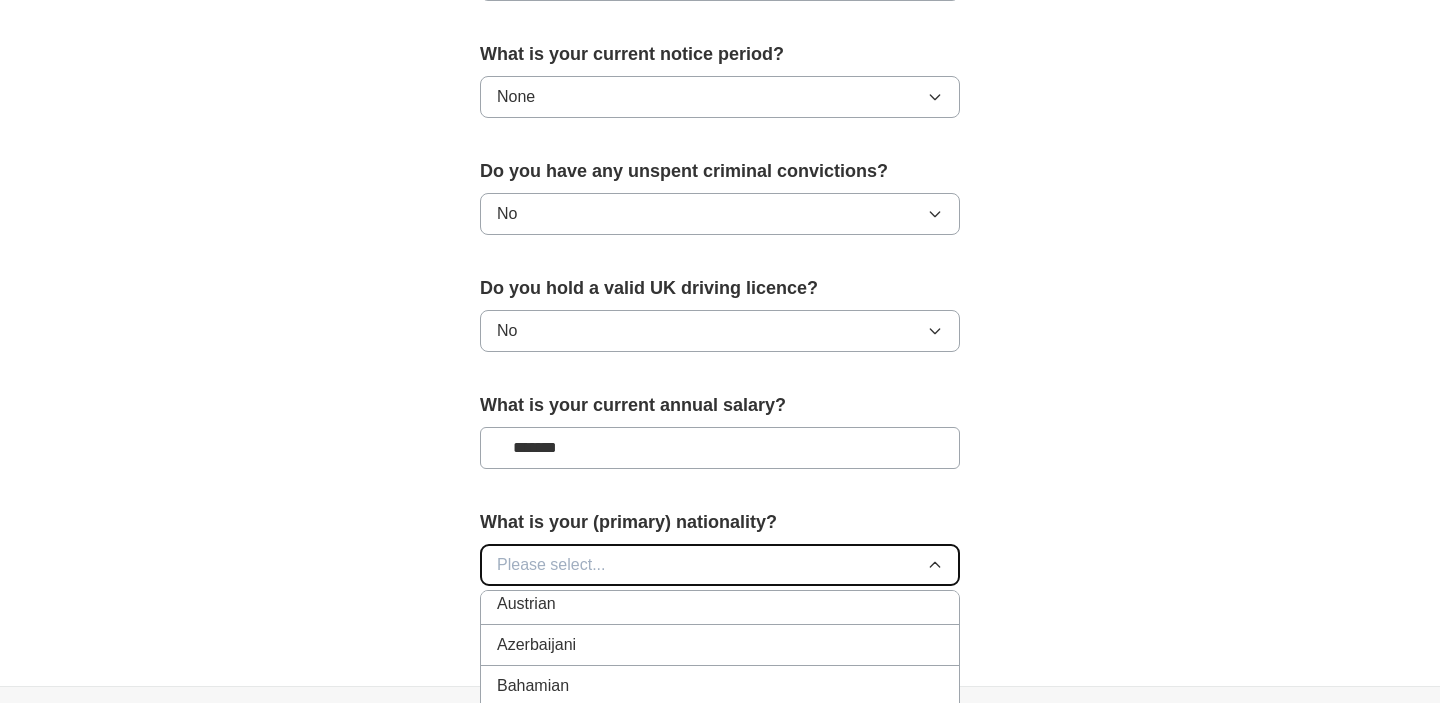type 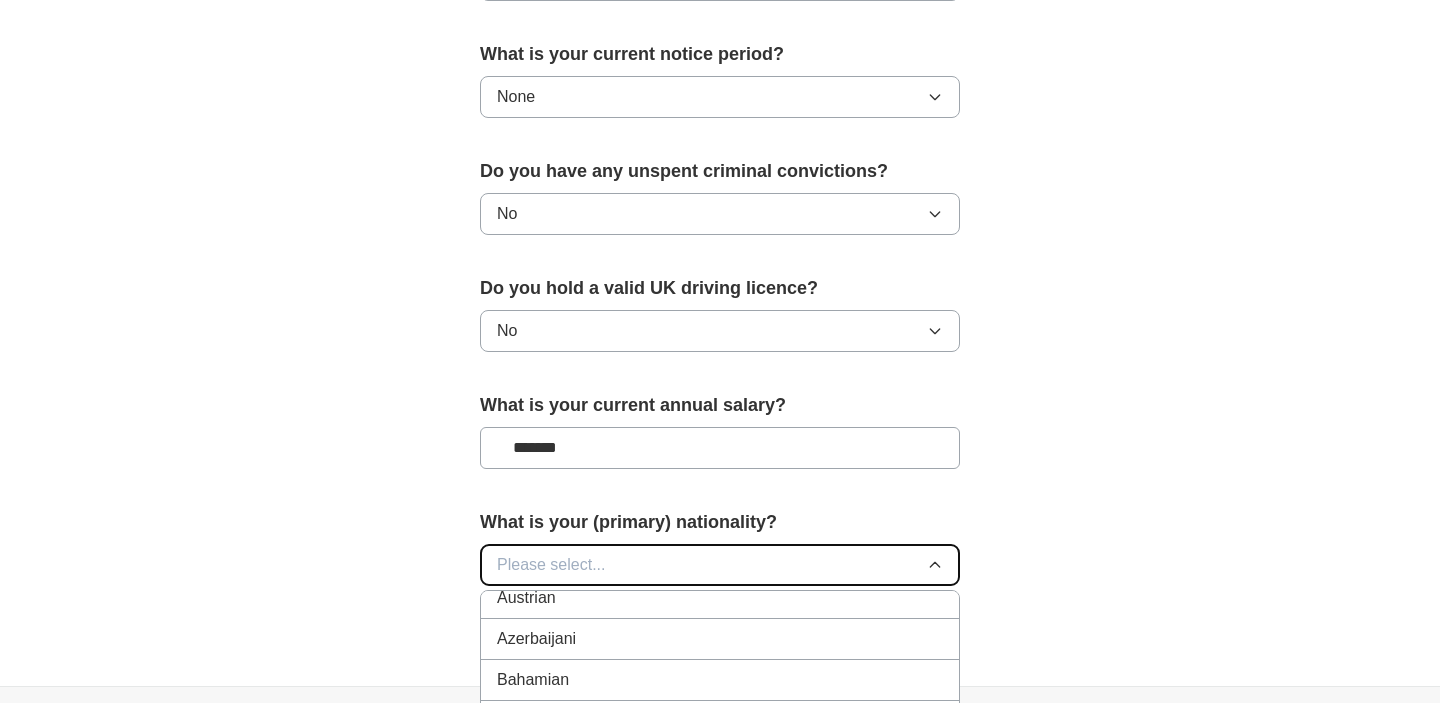 click on "Please select..." at bounding box center (720, 565) 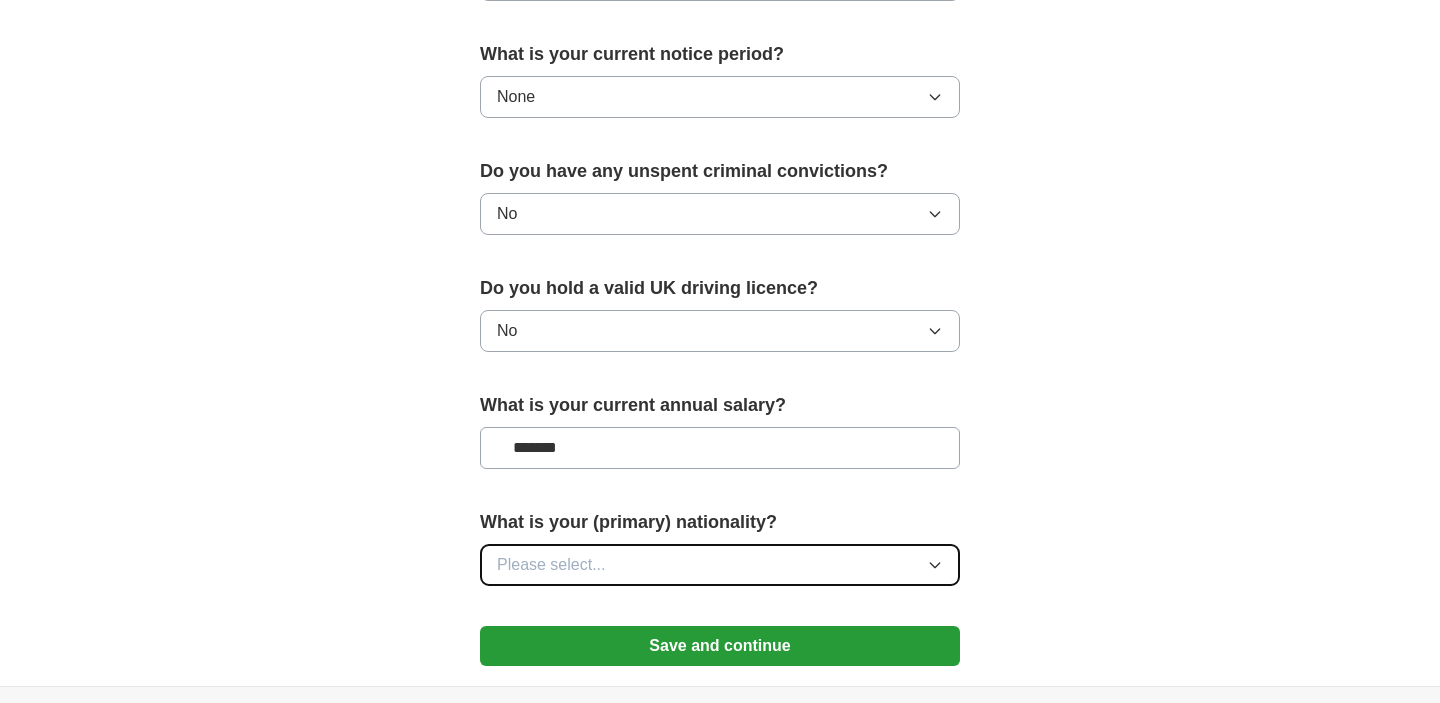 click on "Please select..." at bounding box center (551, 565) 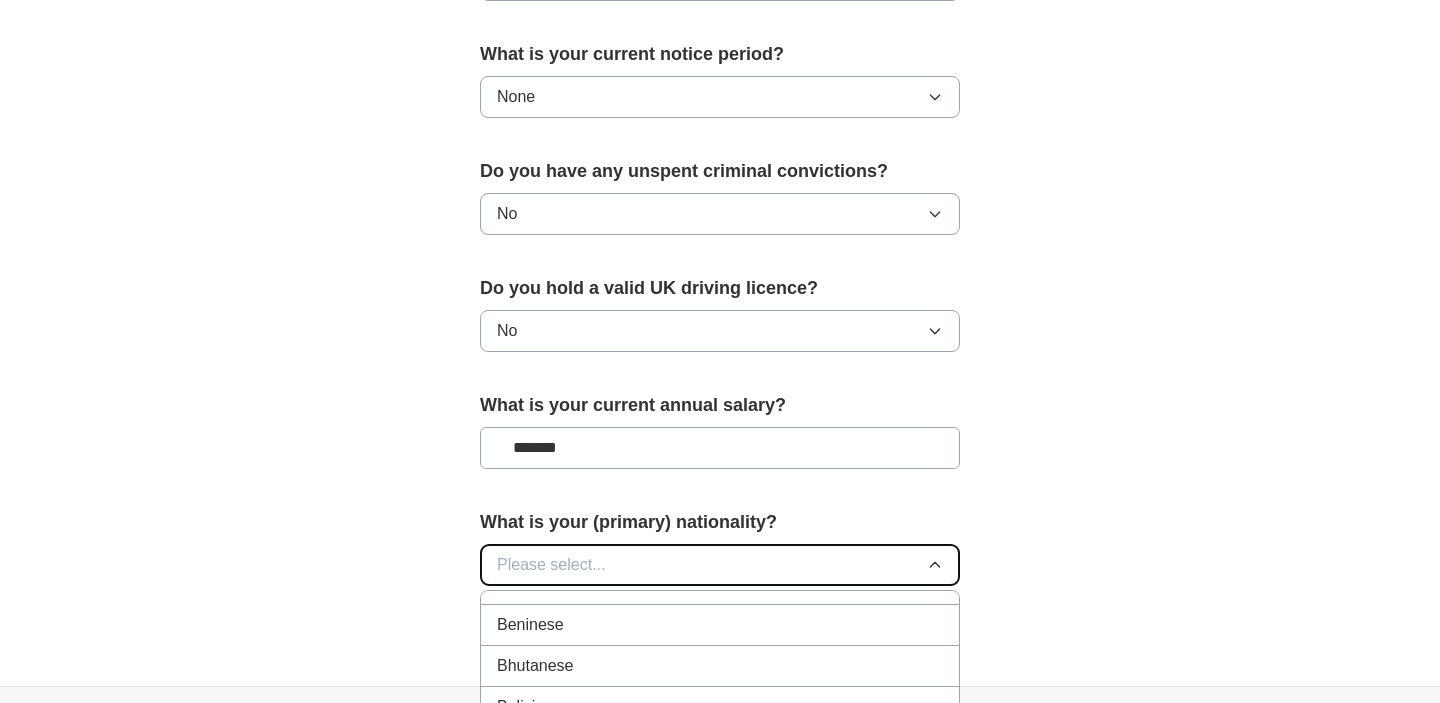 scroll, scrollTop: 923, scrollLeft: 0, axis: vertical 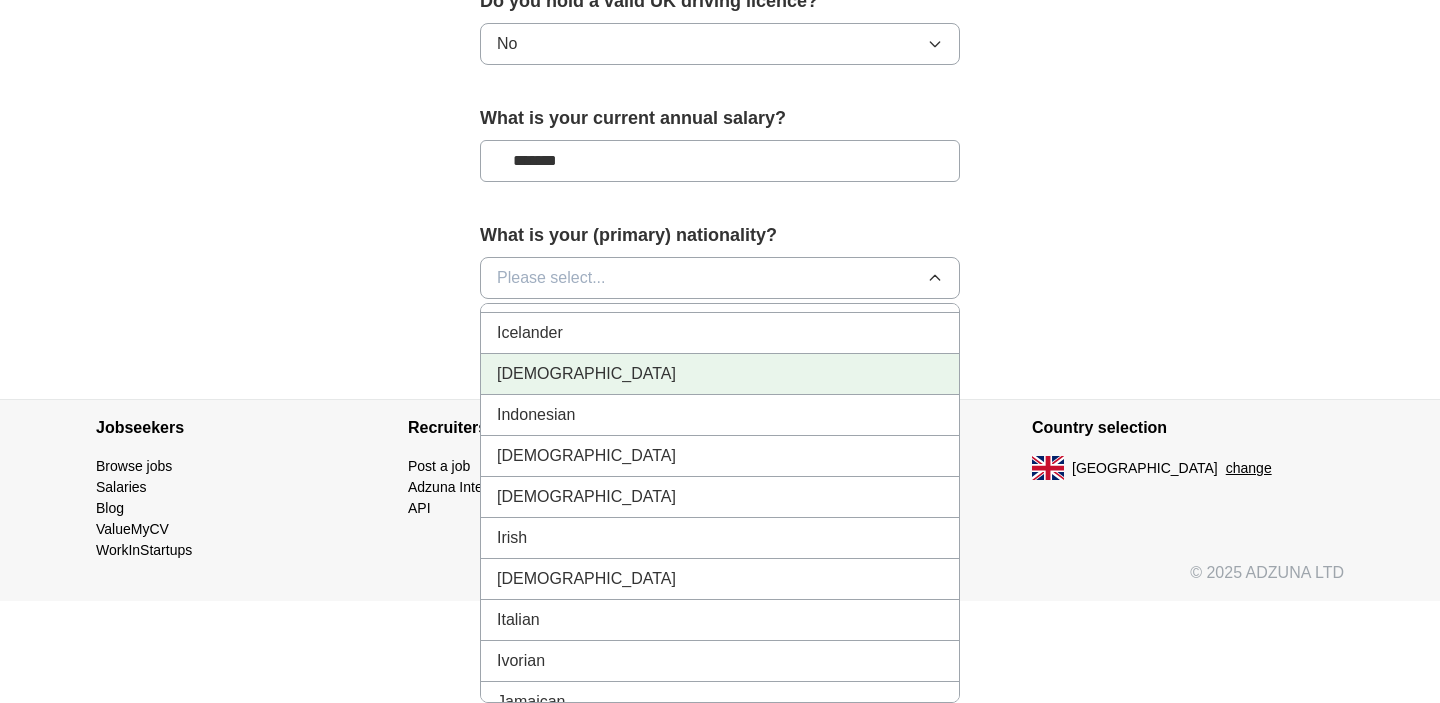 click on "[DEMOGRAPHIC_DATA]" at bounding box center [586, 374] 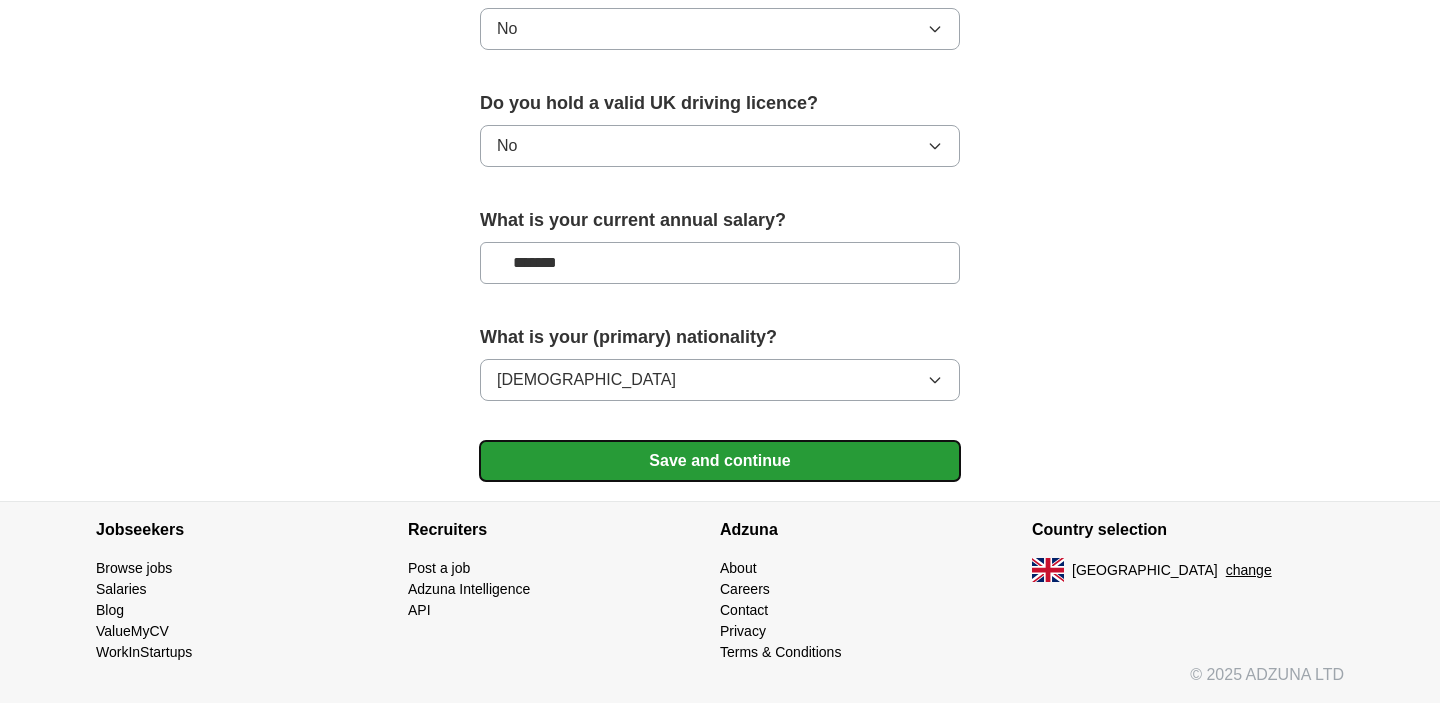 click on "Save and continue" at bounding box center (720, 461) 